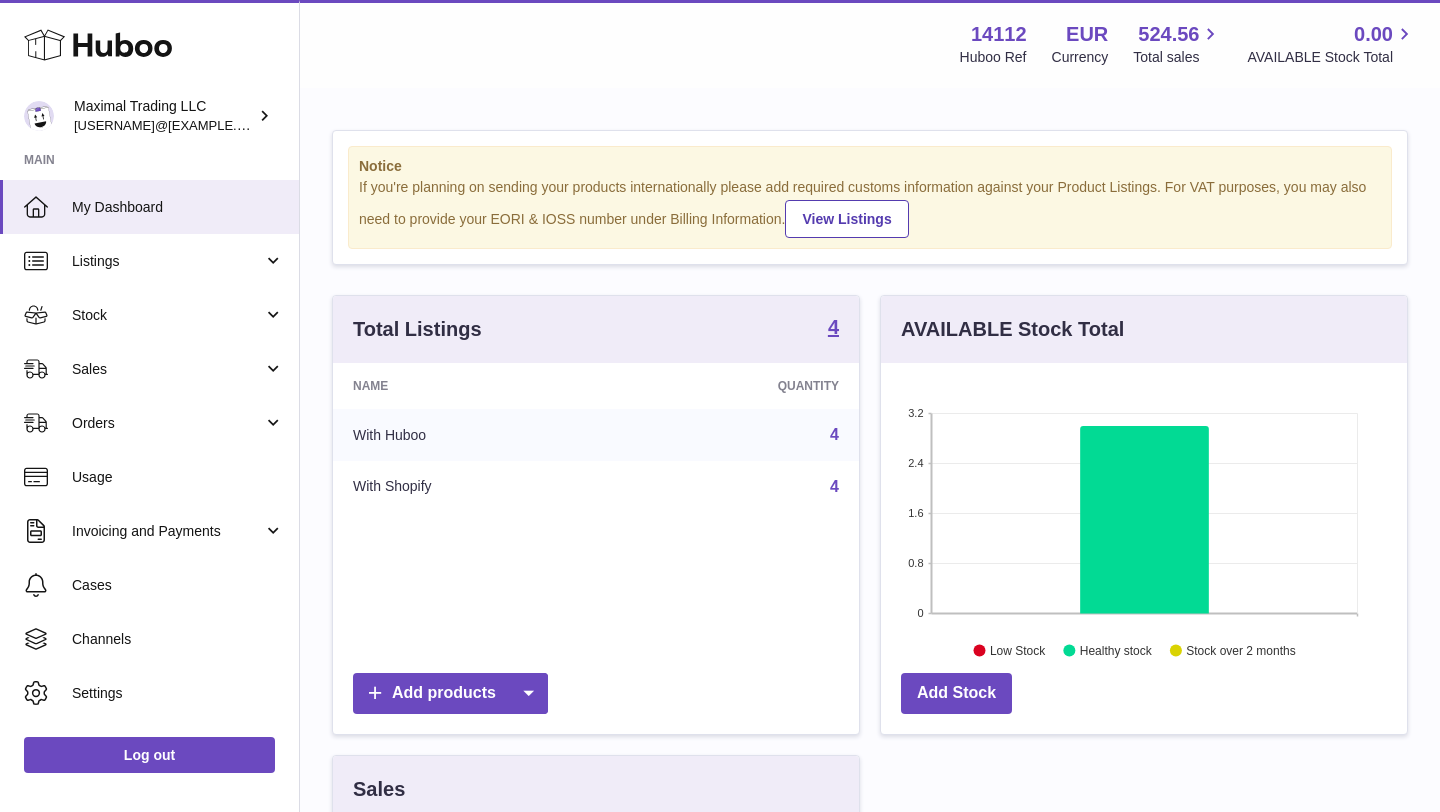 scroll, scrollTop: 0, scrollLeft: 0, axis: both 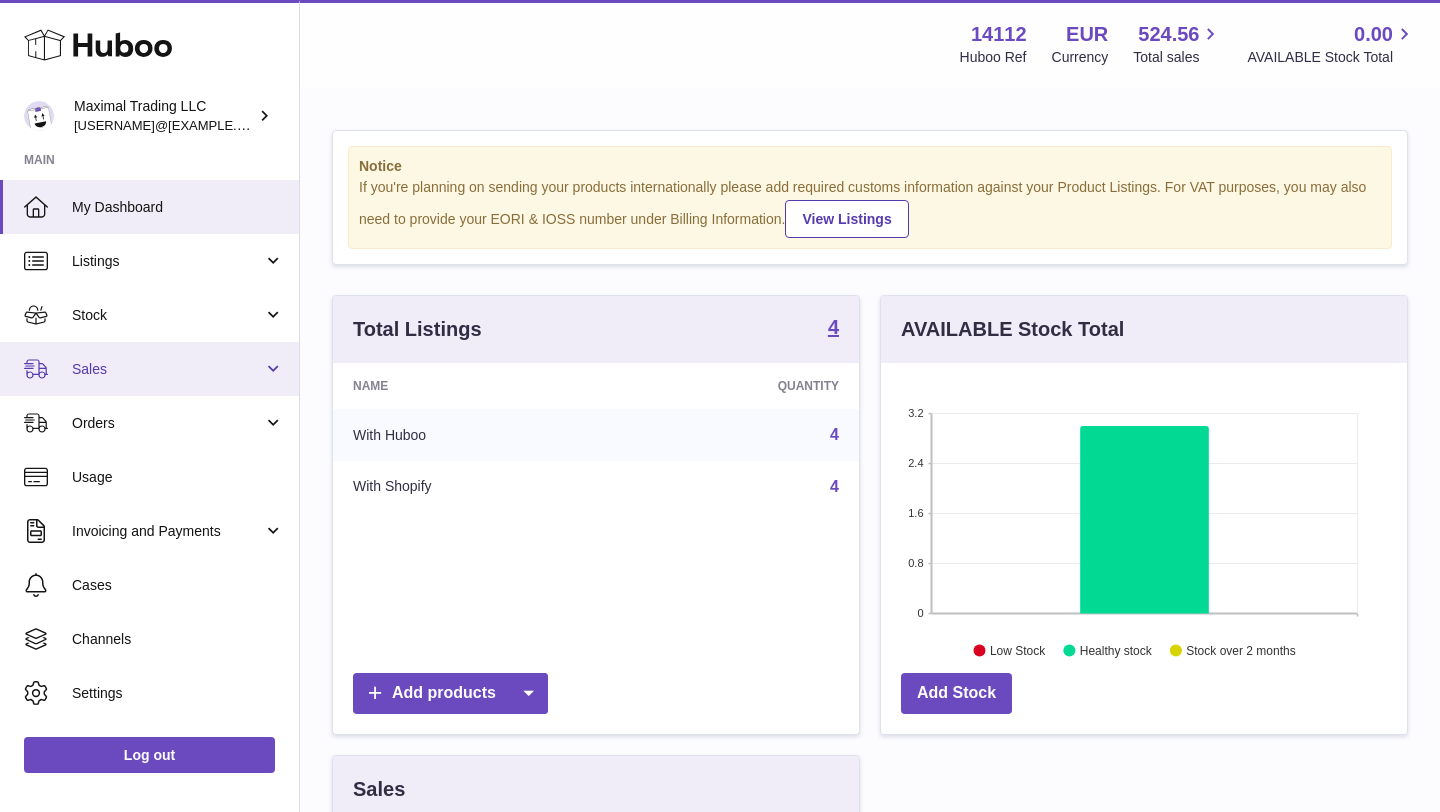 click on "Sales" at bounding box center (149, 369) 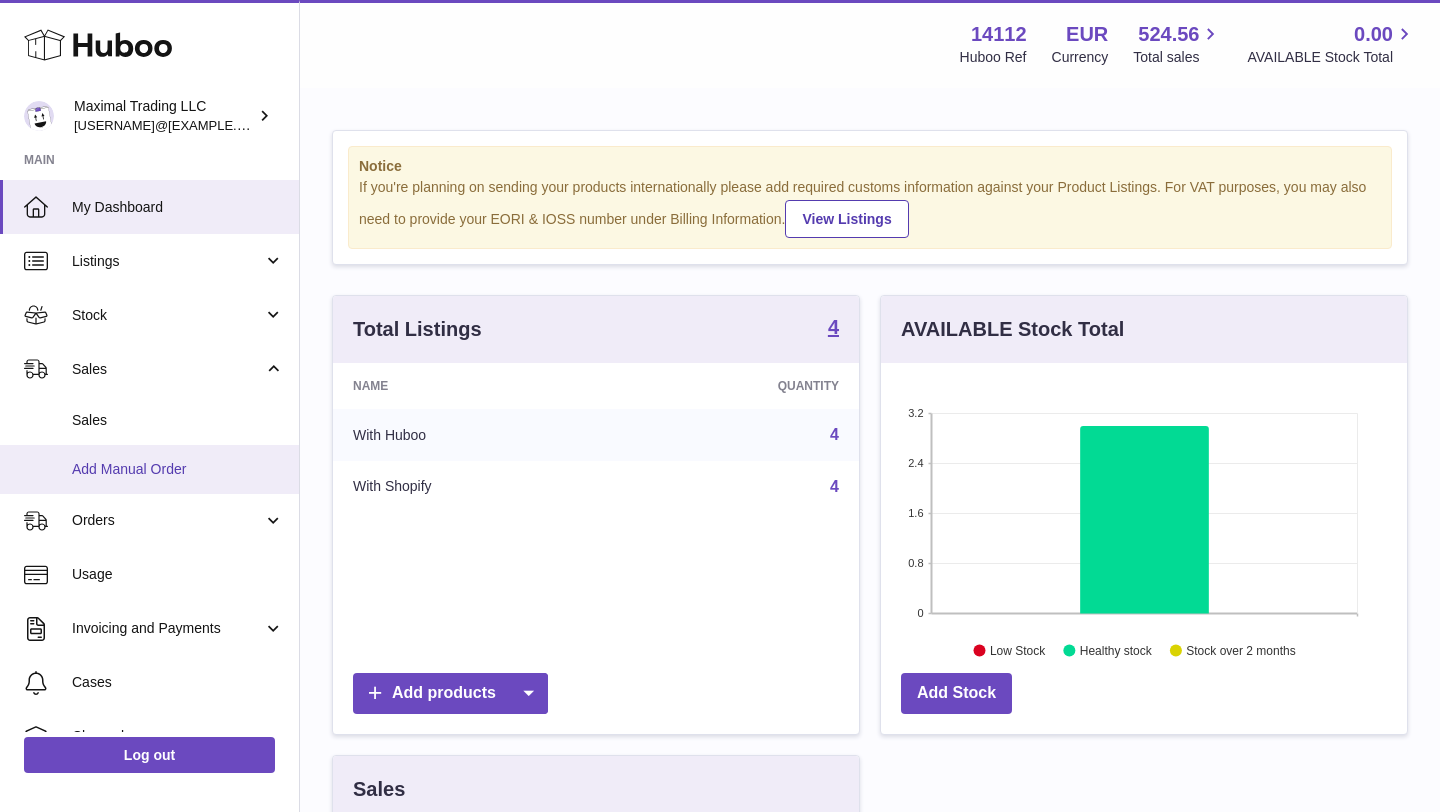 click on "Add Manual Order" at bounding box center (149, 469) 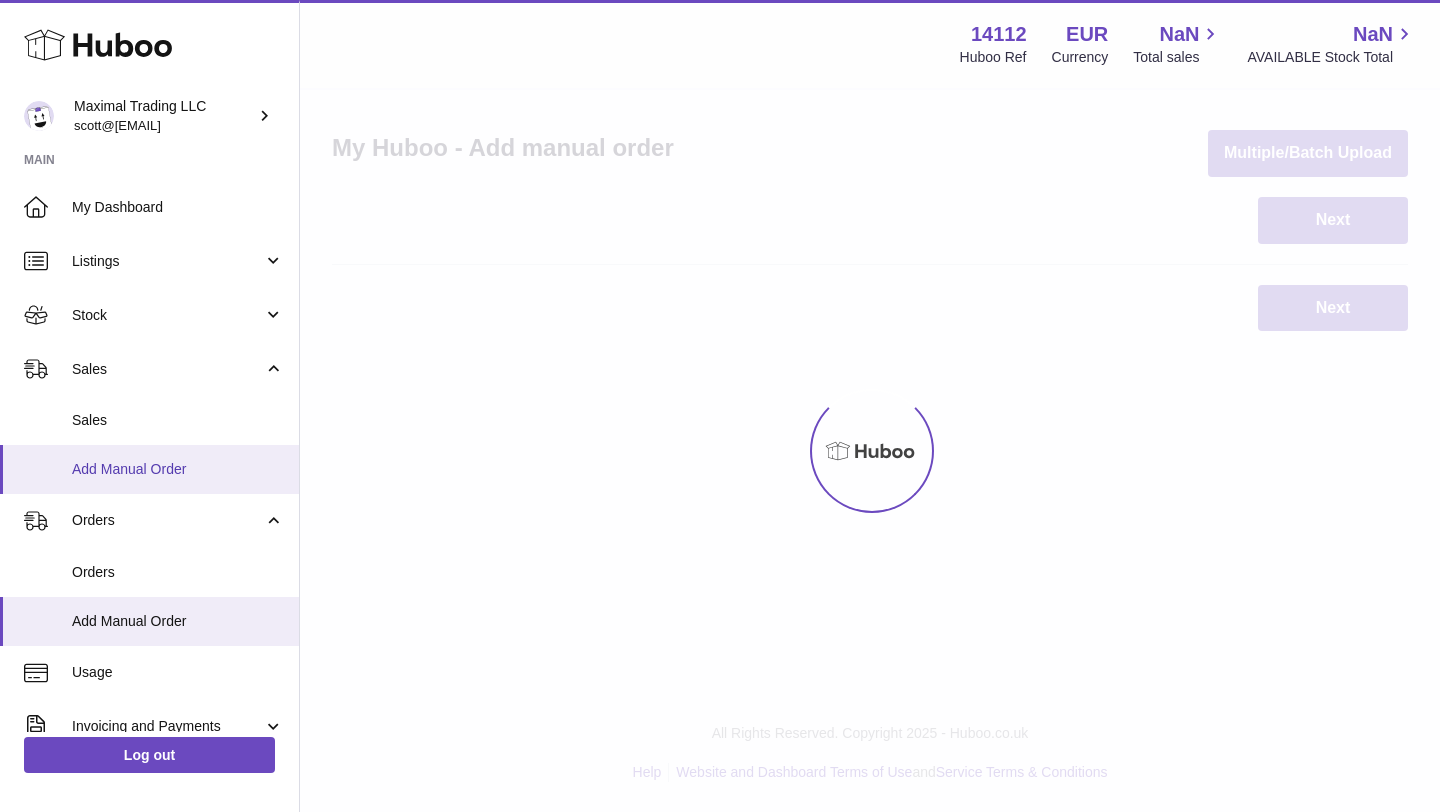 scroll, scrollTop: 0, scrollLeft: 0, axis: both 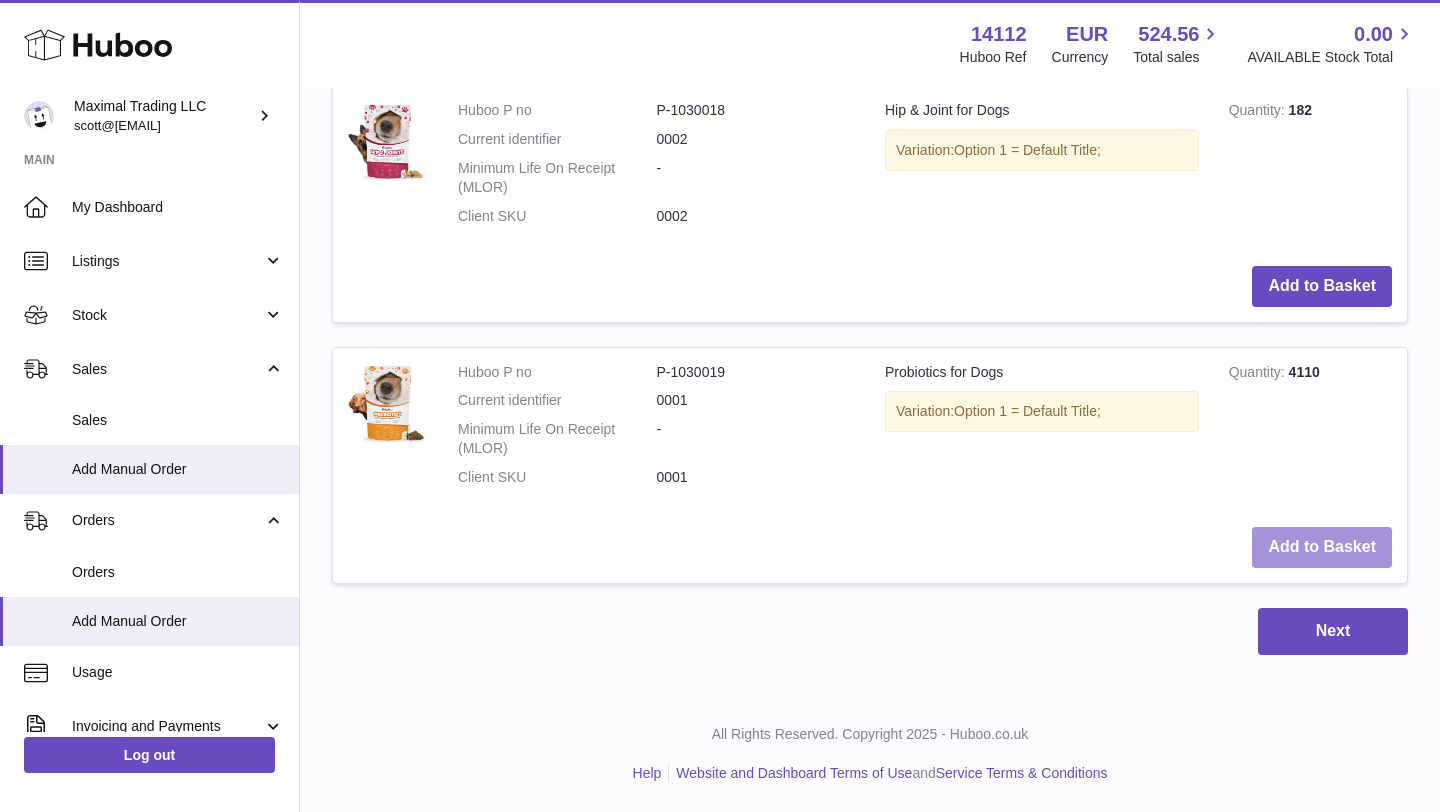 click on "Add to Basket" at bounding box center (1322, 547) 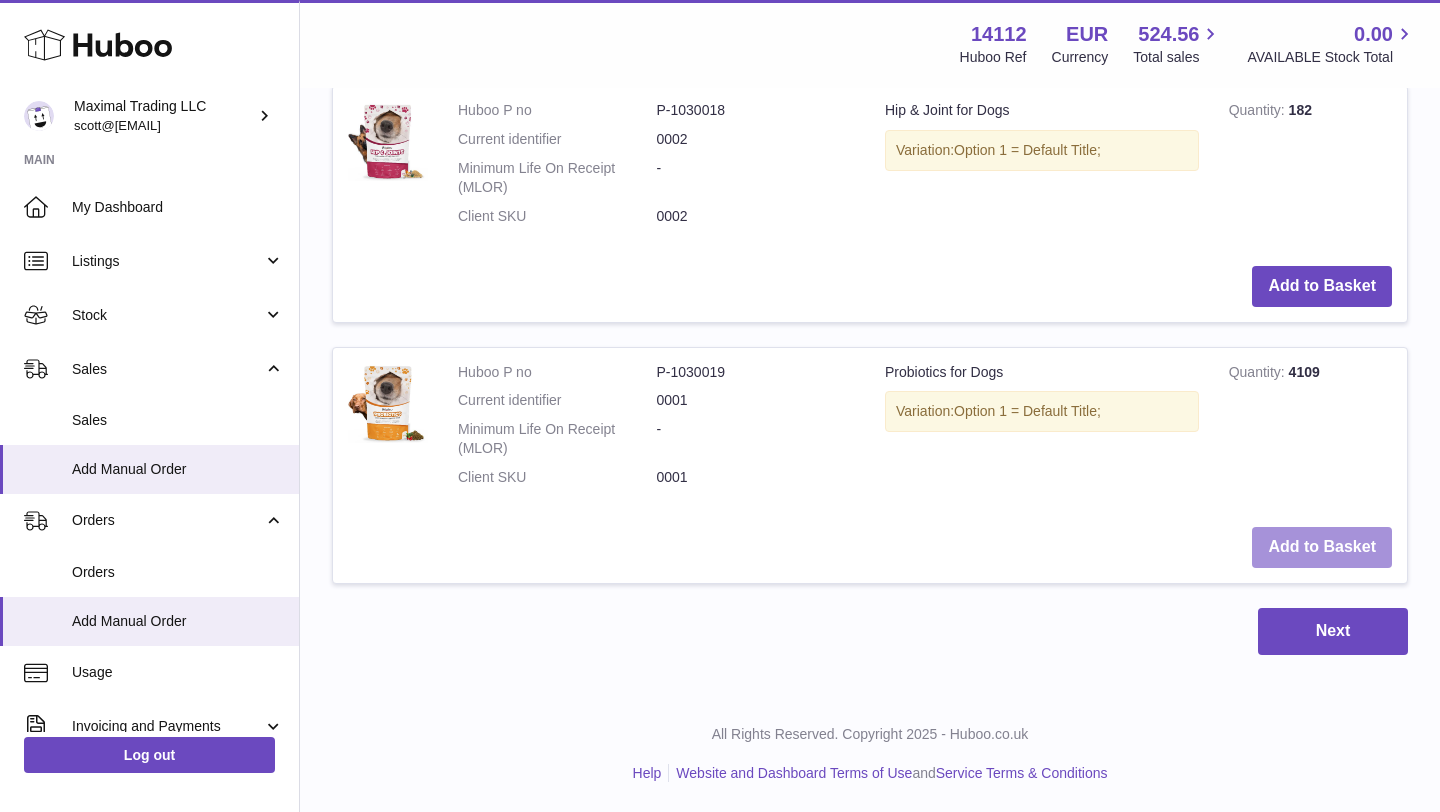 scroll, scrollTop: 1329, scrollLeft: 0, axis: vertical 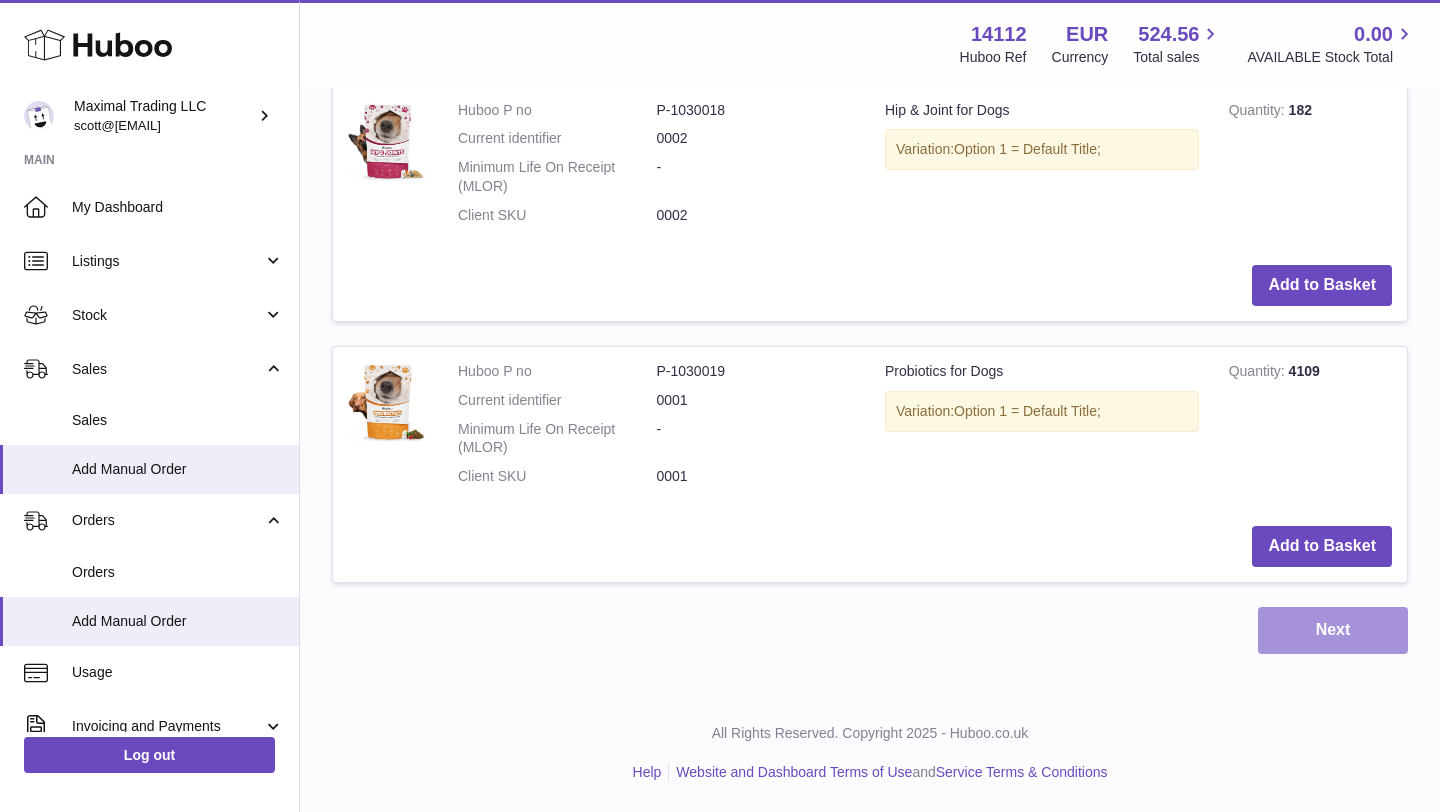 click on "Next" at bounding box center (1333, 630) 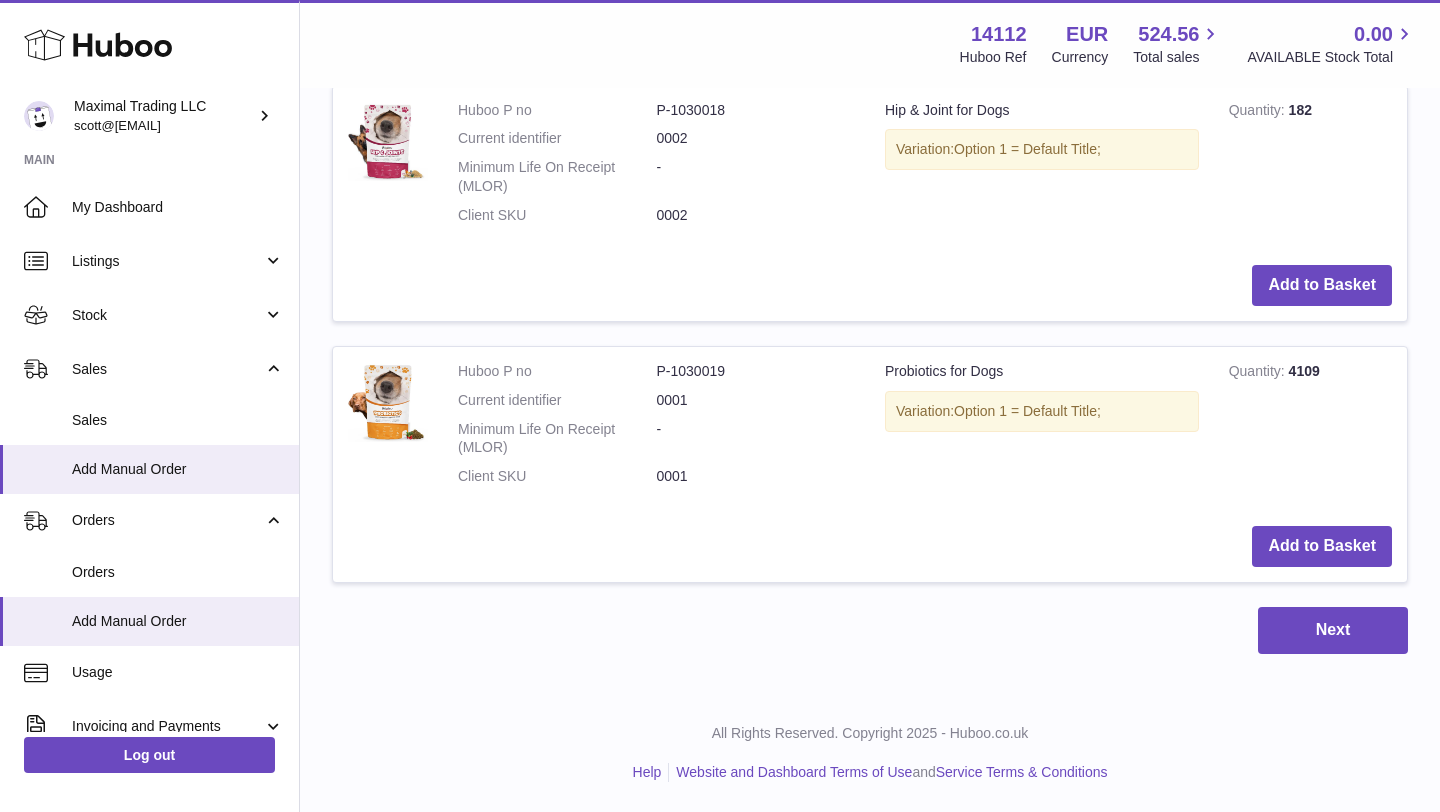 scroll, scrollTop: 0, scrollLeft: 0, axis: both 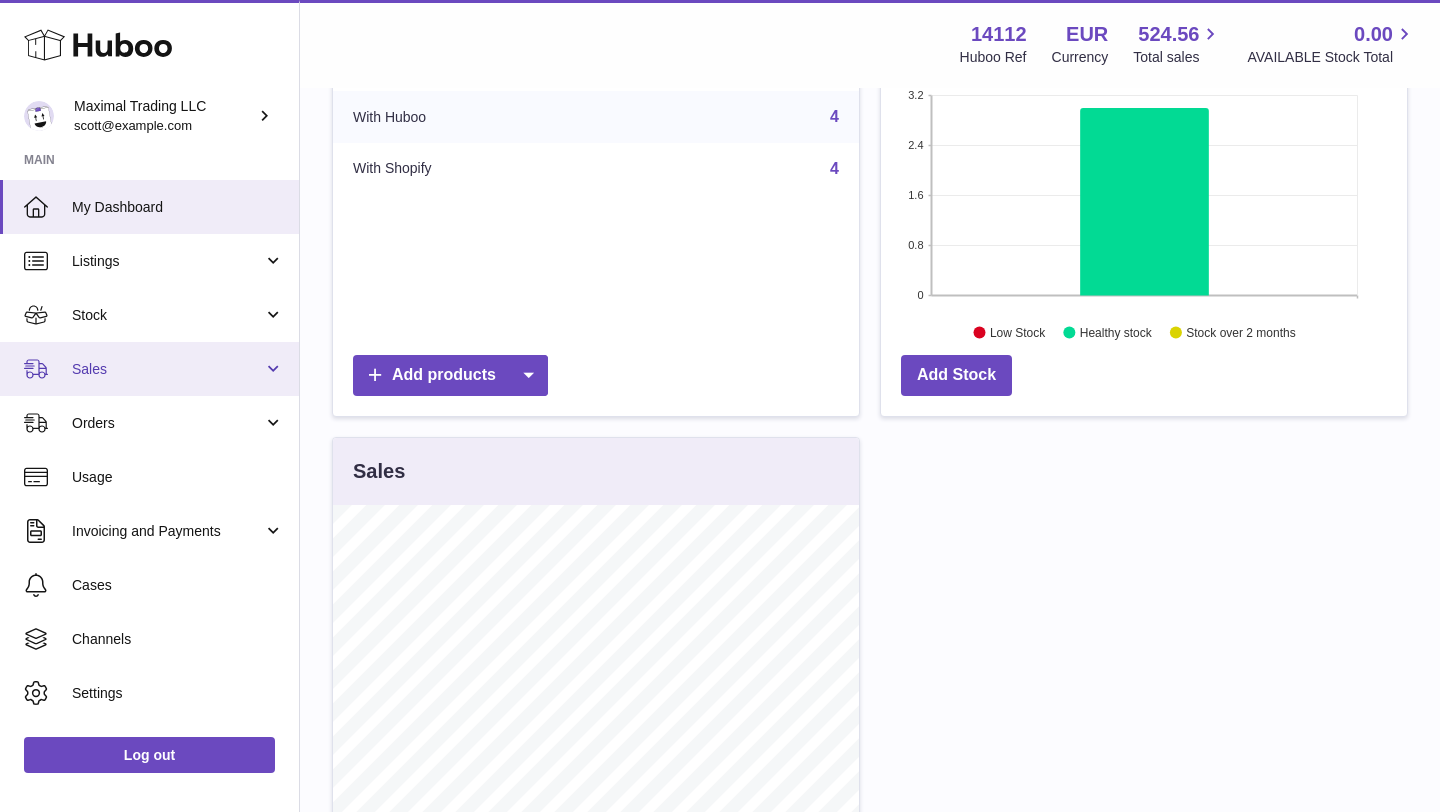 click on "Sales" at bounding box center [167, 369] 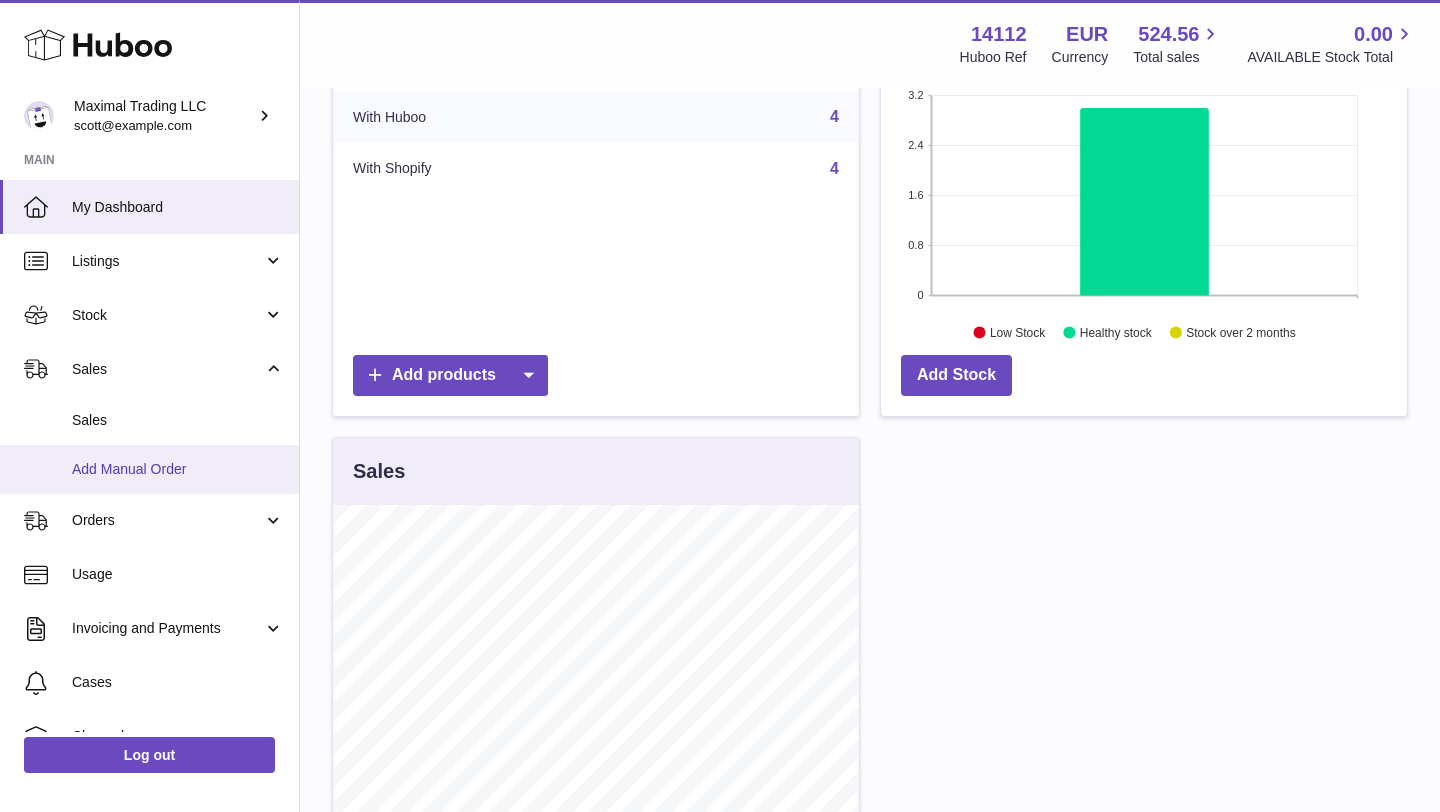 click on "Add Manual Order" at bounding box center [178, 469] 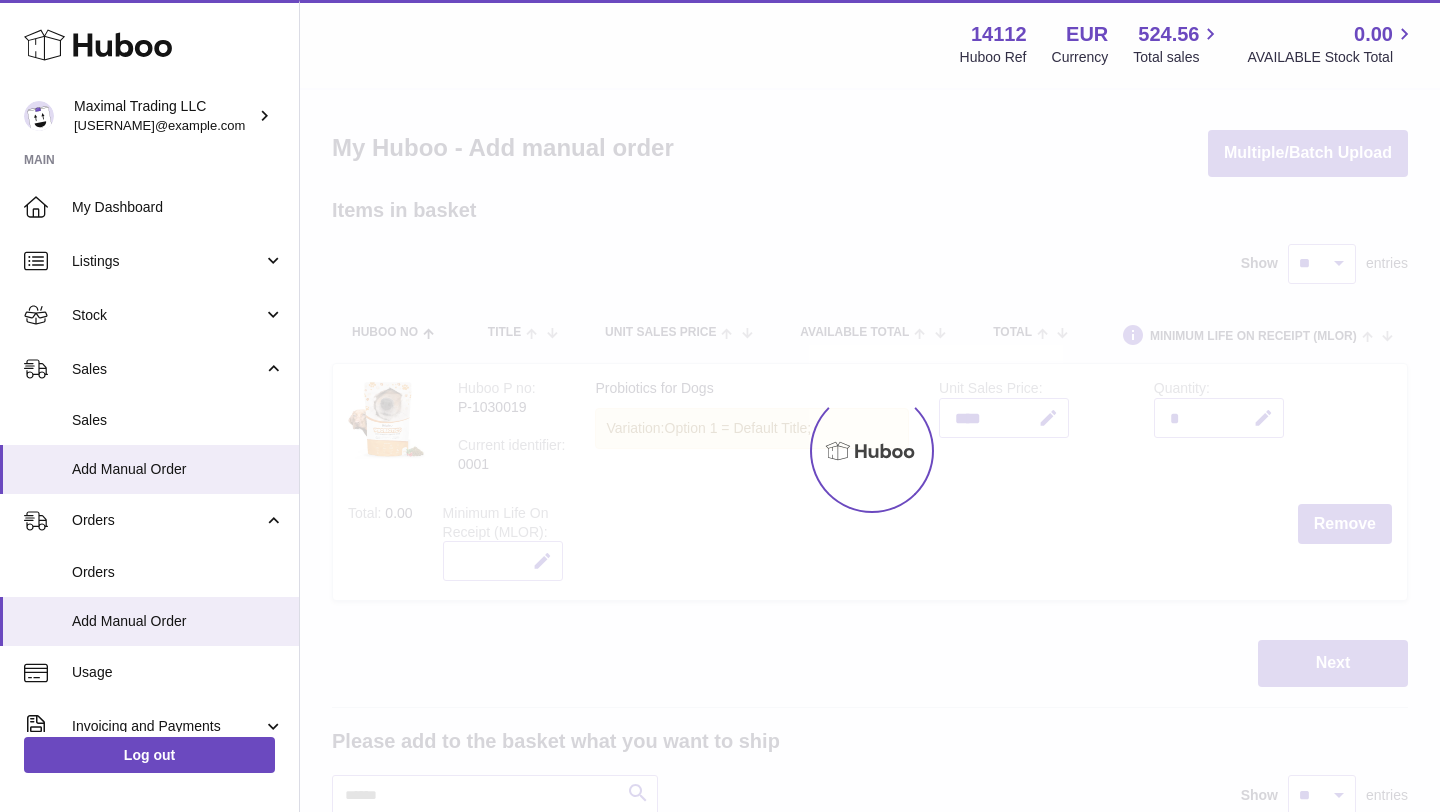 scroll, scrollTop: 0, scrollLeft: 0, axis: both 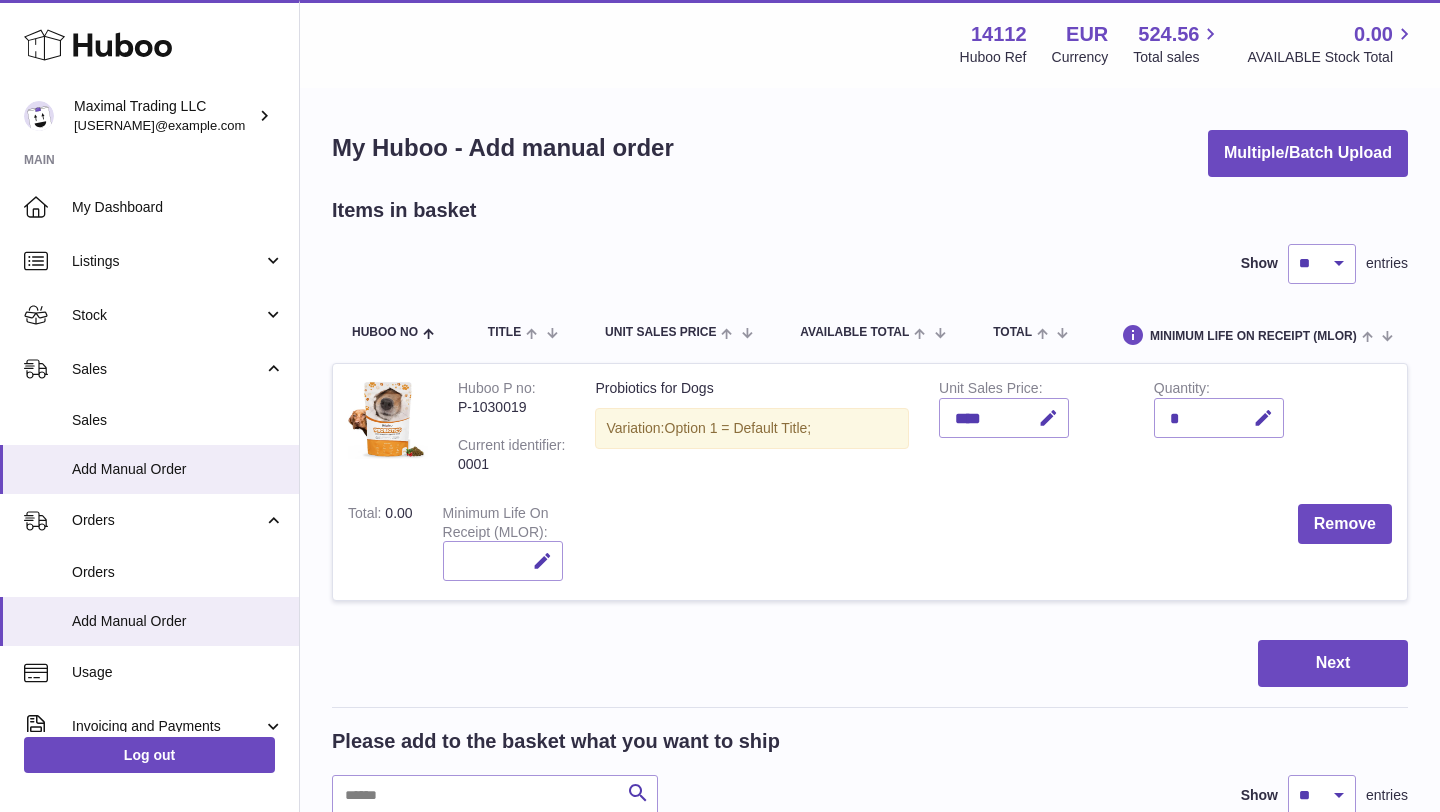 click on "*" at bounding box center [1219, 418] 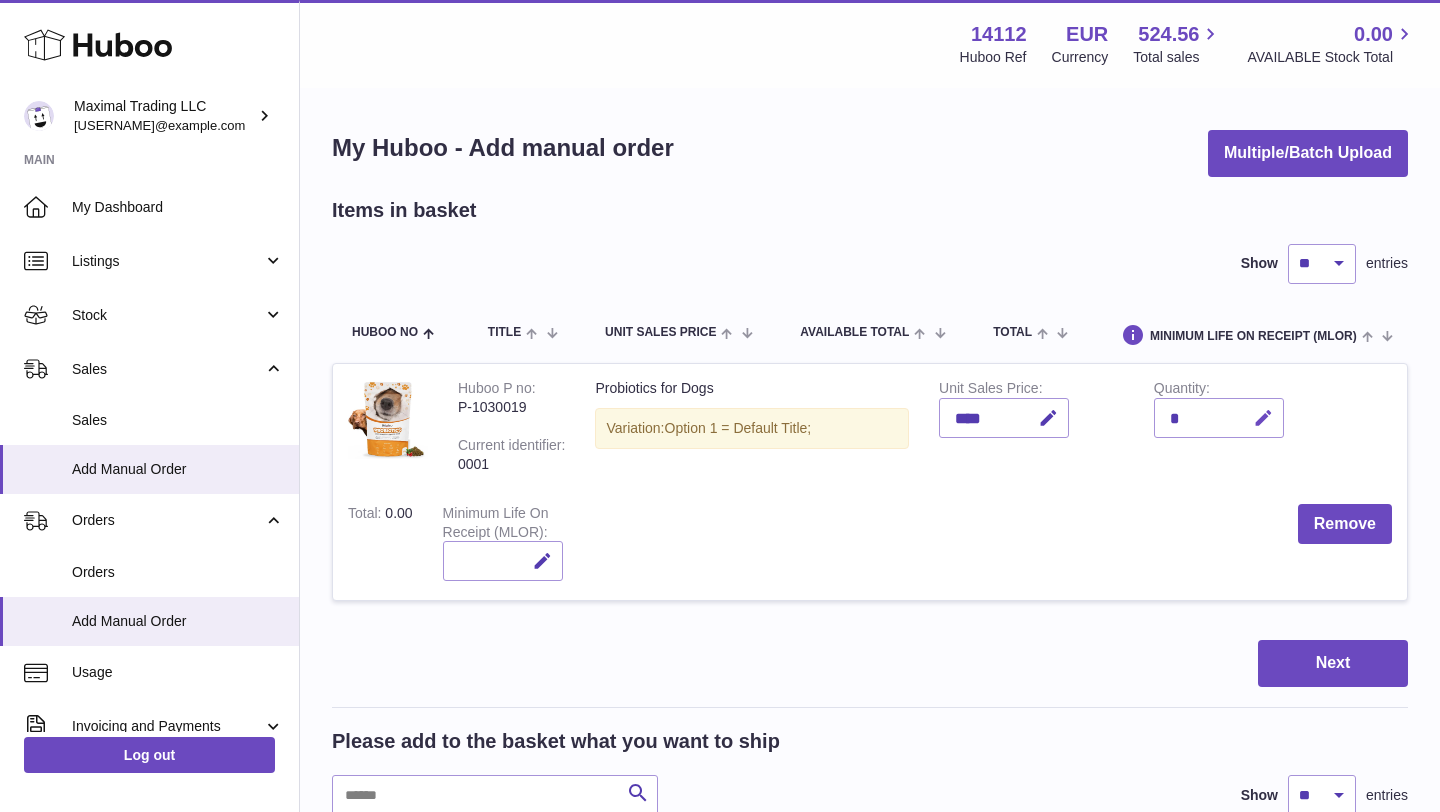 click at bounding box center (1263, 418) 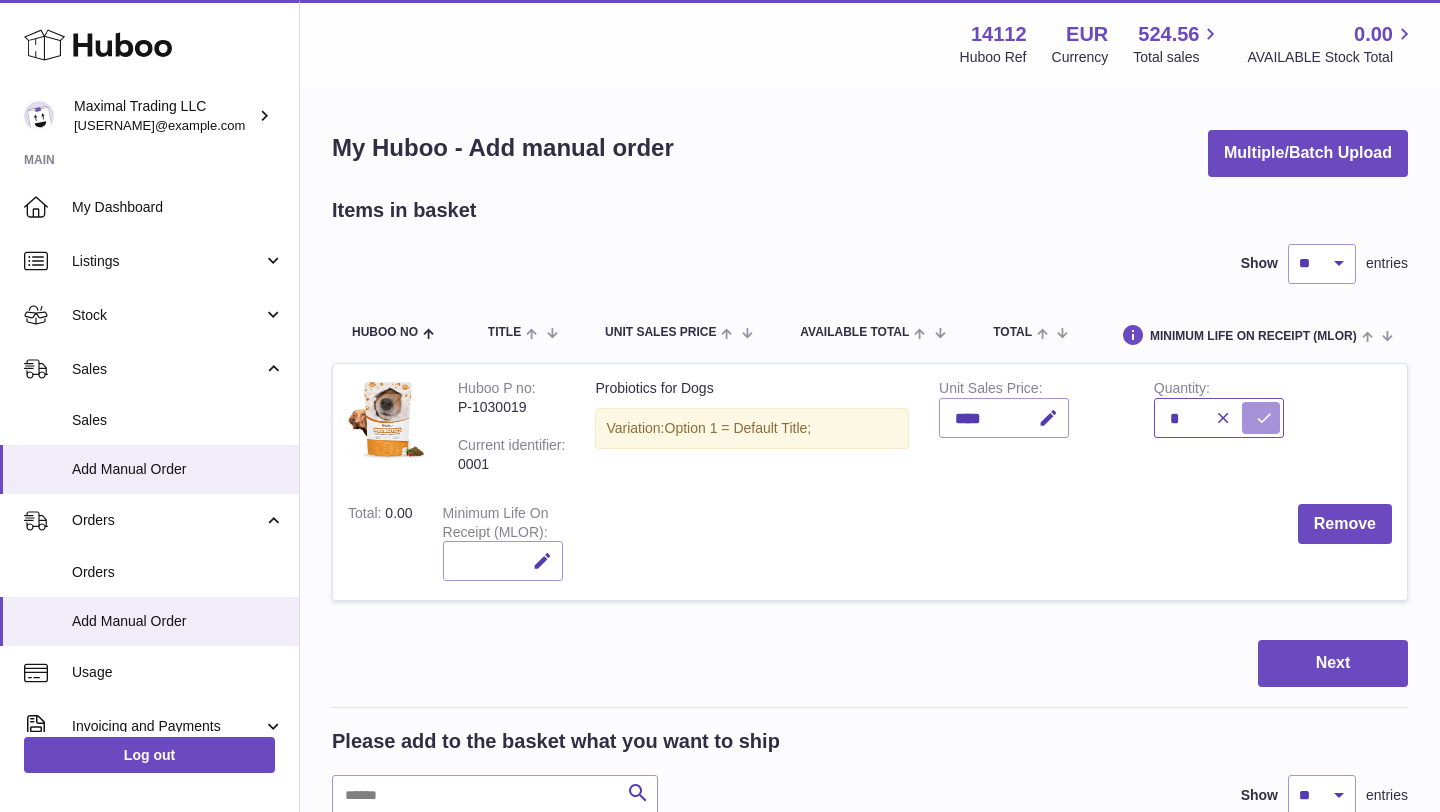 type on "*" 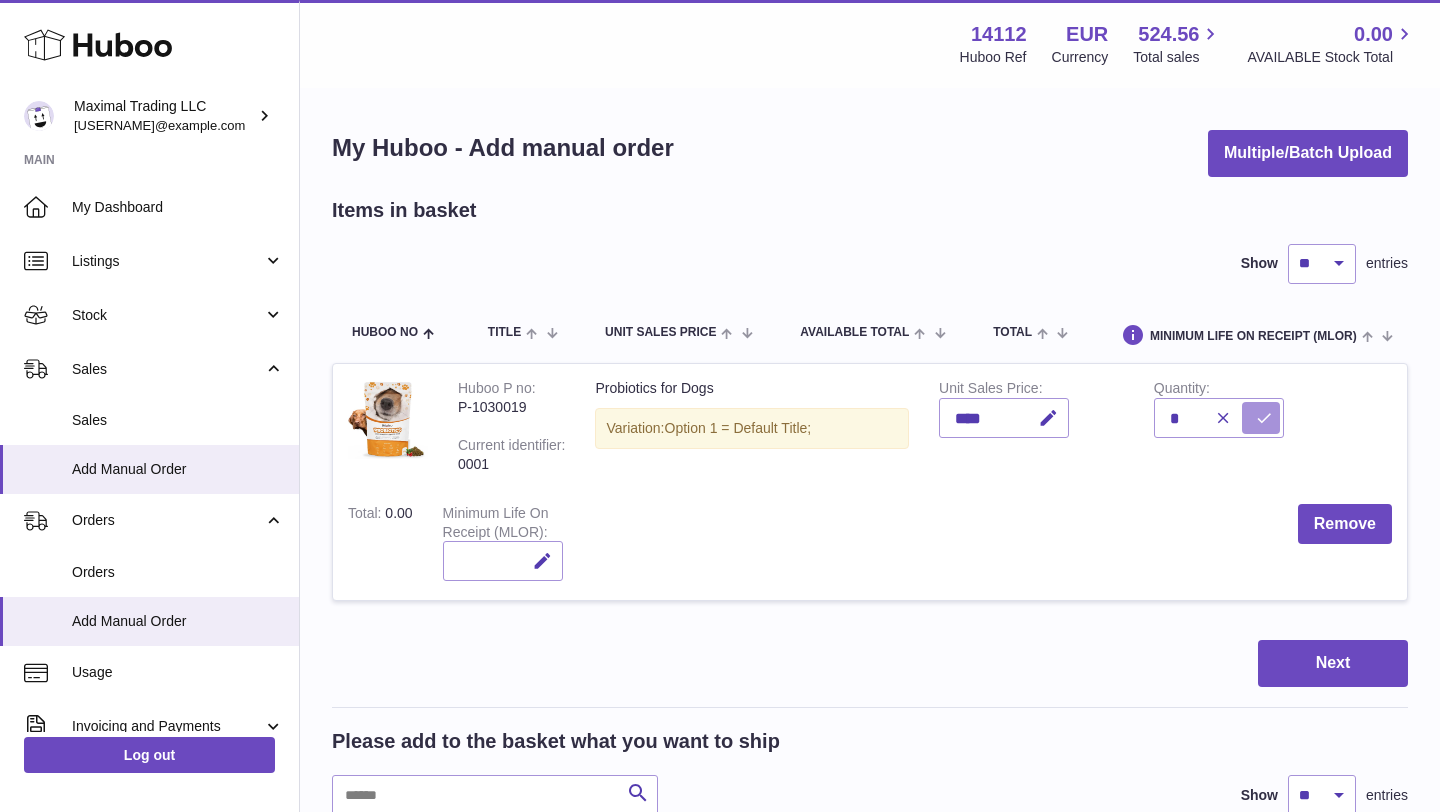 click at bounding box center [1264, 418] 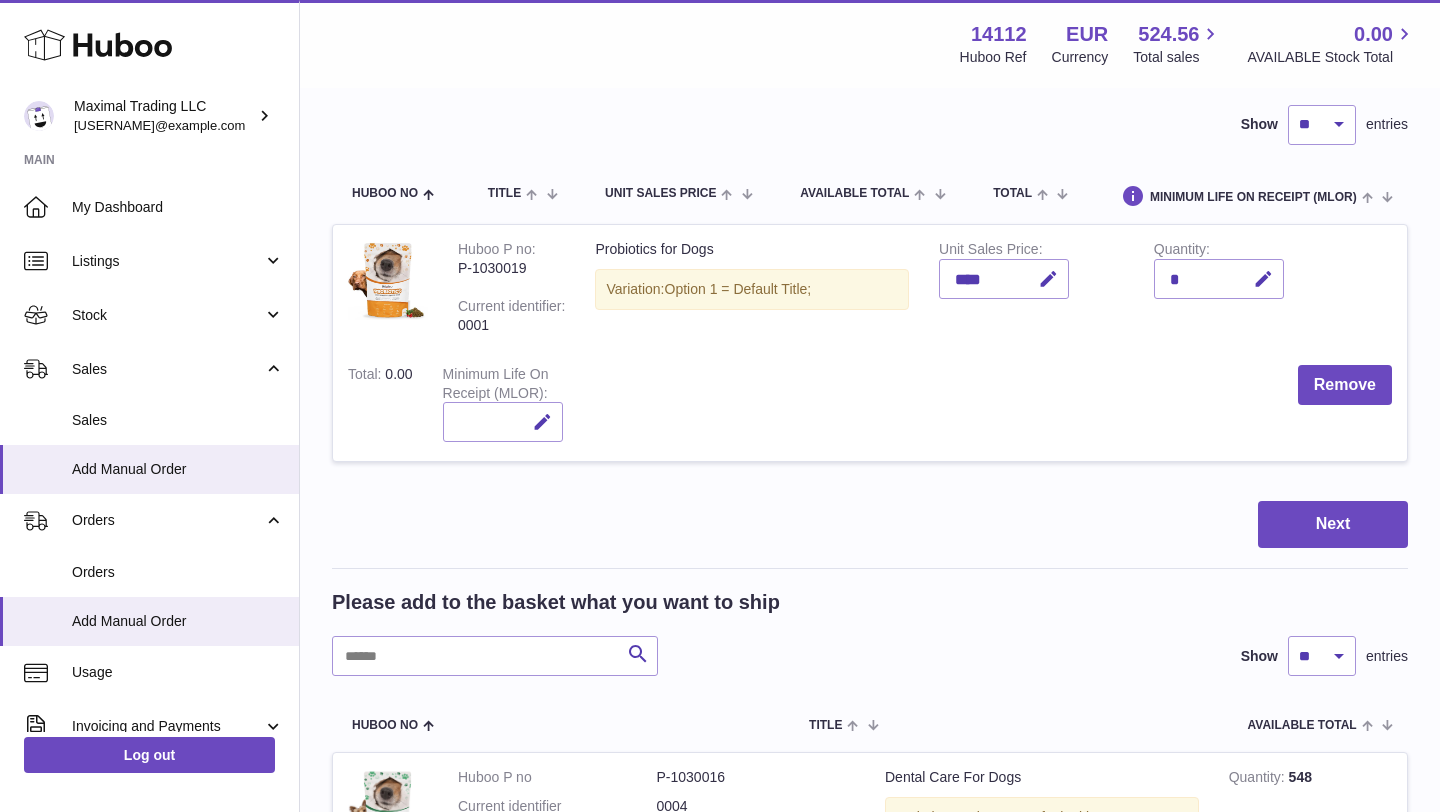 scroll, scrollTop: 163, scrollLeft: 0, axis: vertical 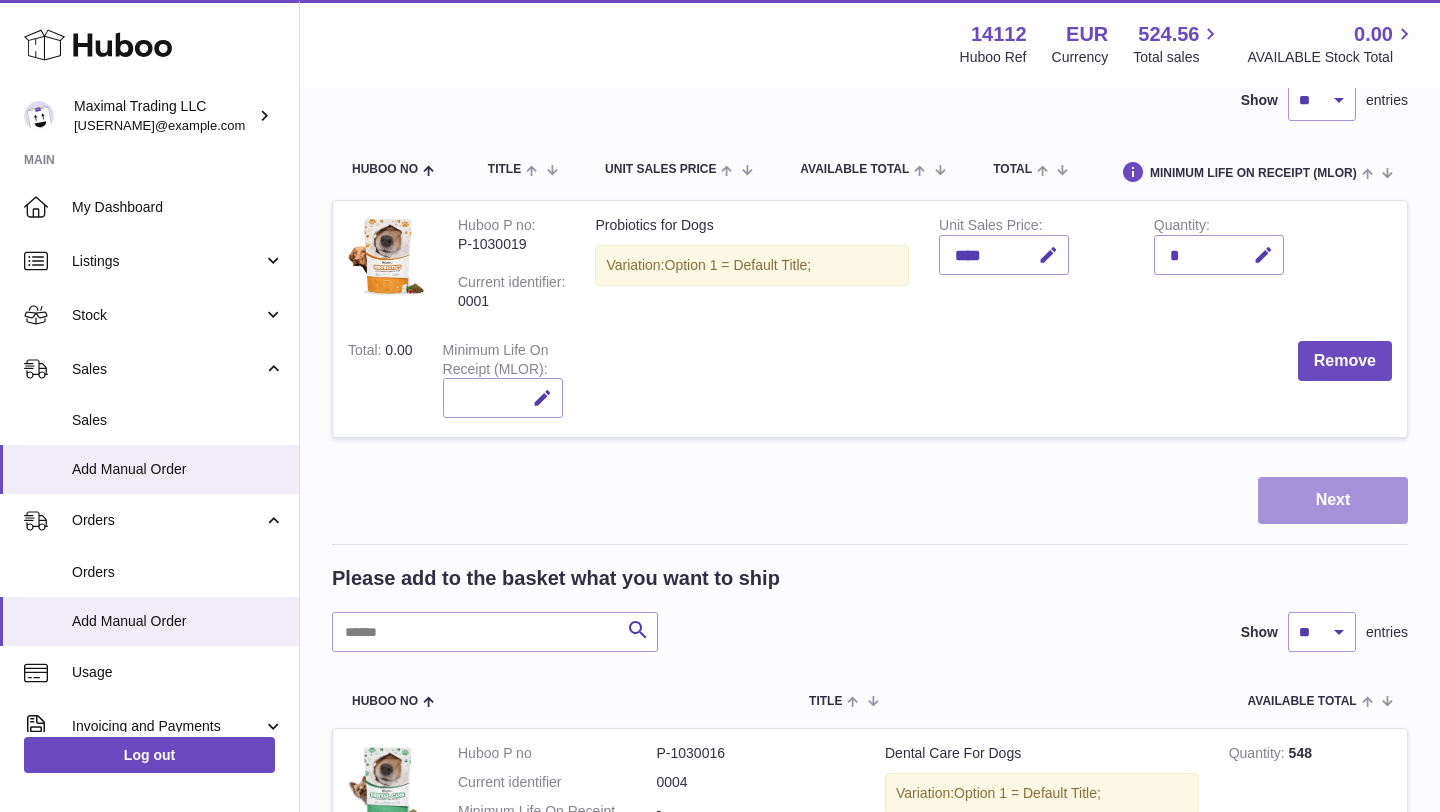 click on "Next" at bounding box center [1333, 500] 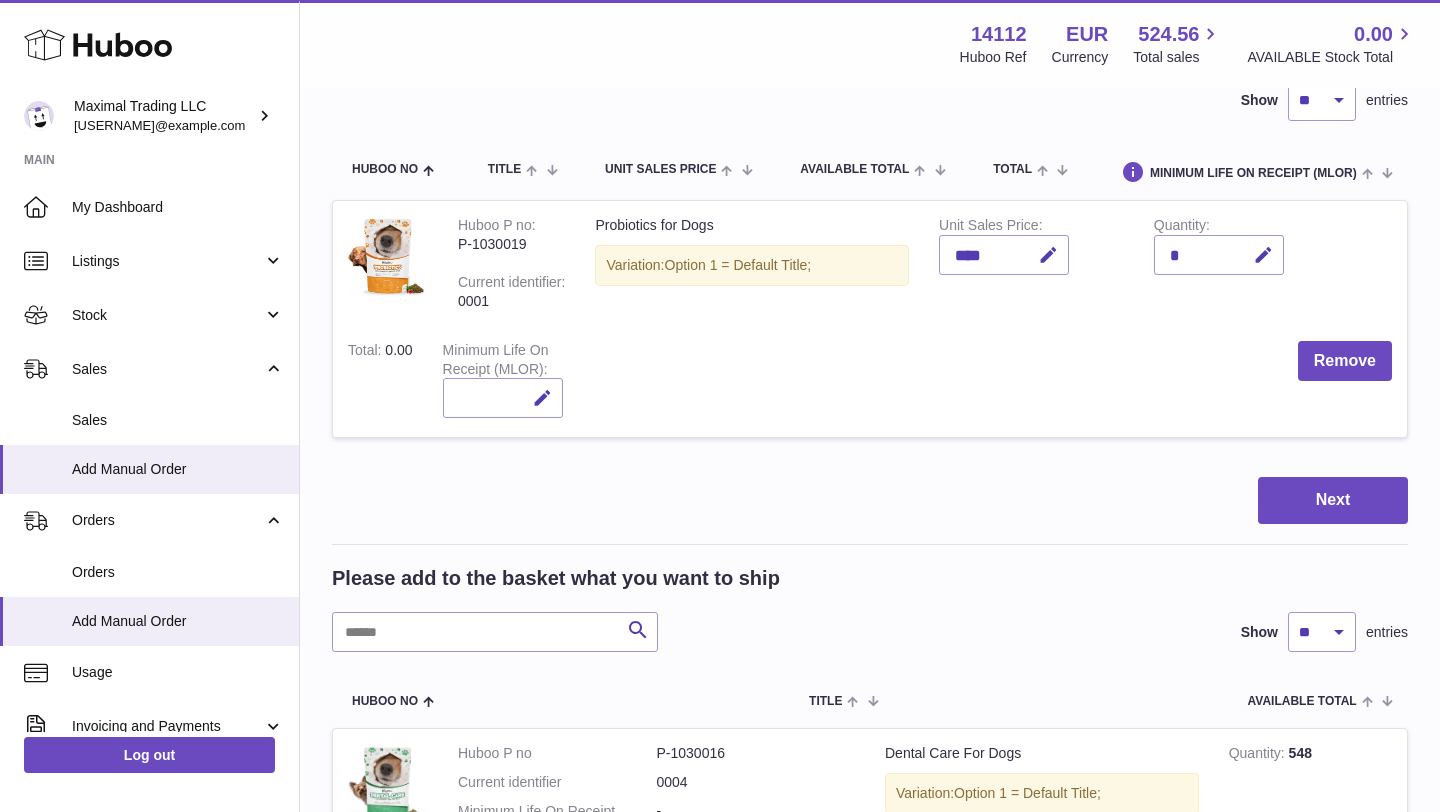 scroll, scrollTop: 0, scrollLeft: 0, axis: both 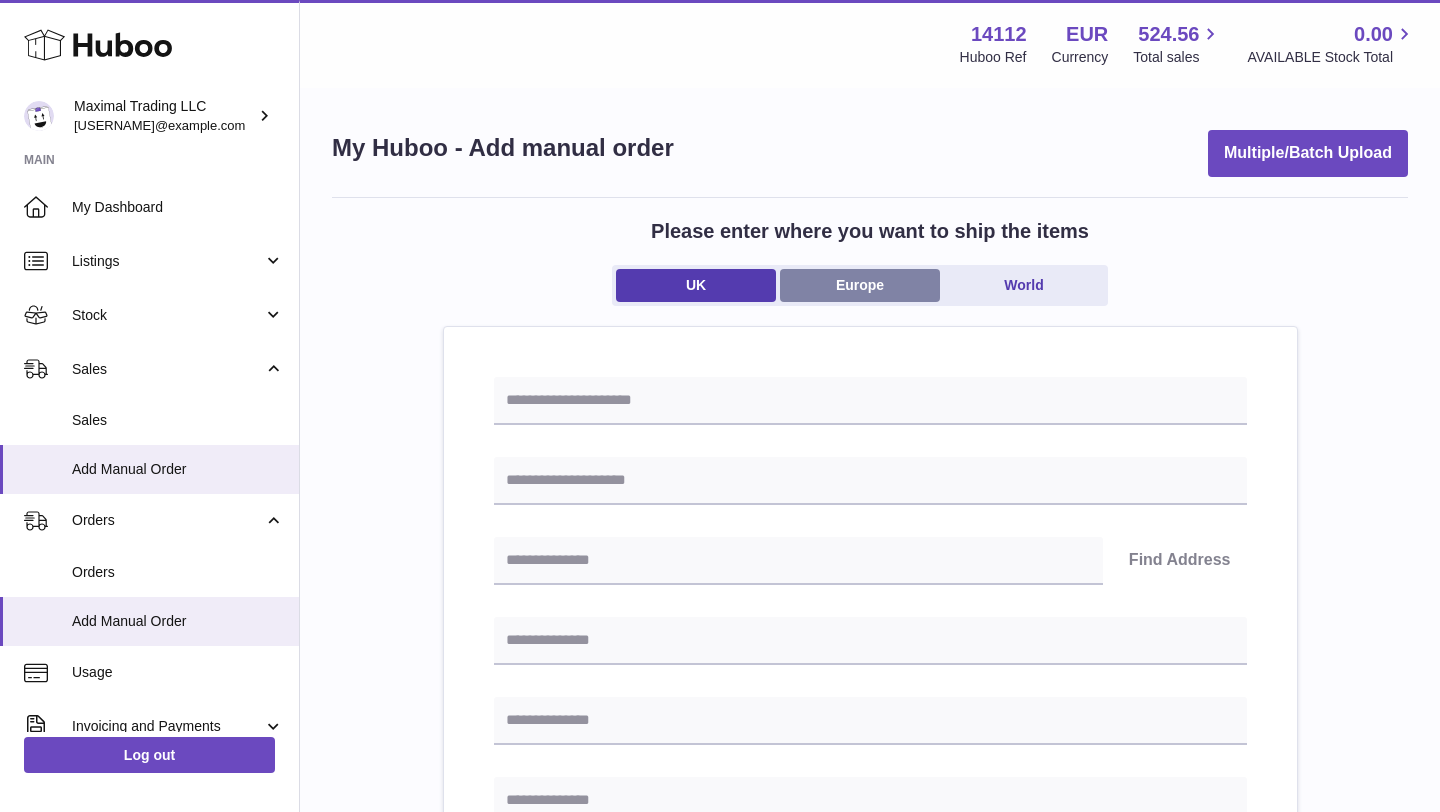 click on "Europe" at bounding box center (860, 285) 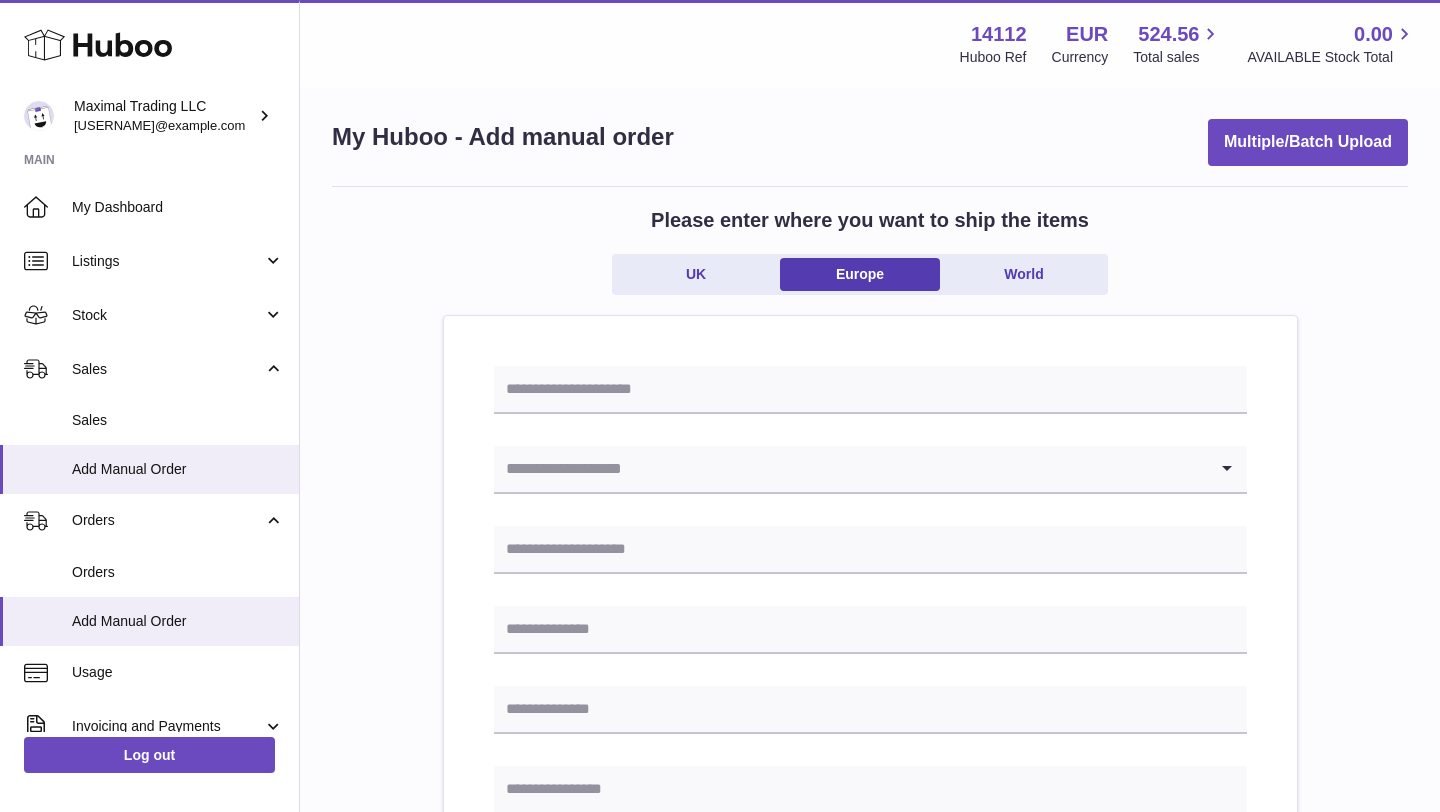 scroll, scrollTop: 9, scrollLeft: 0, axis: vertical 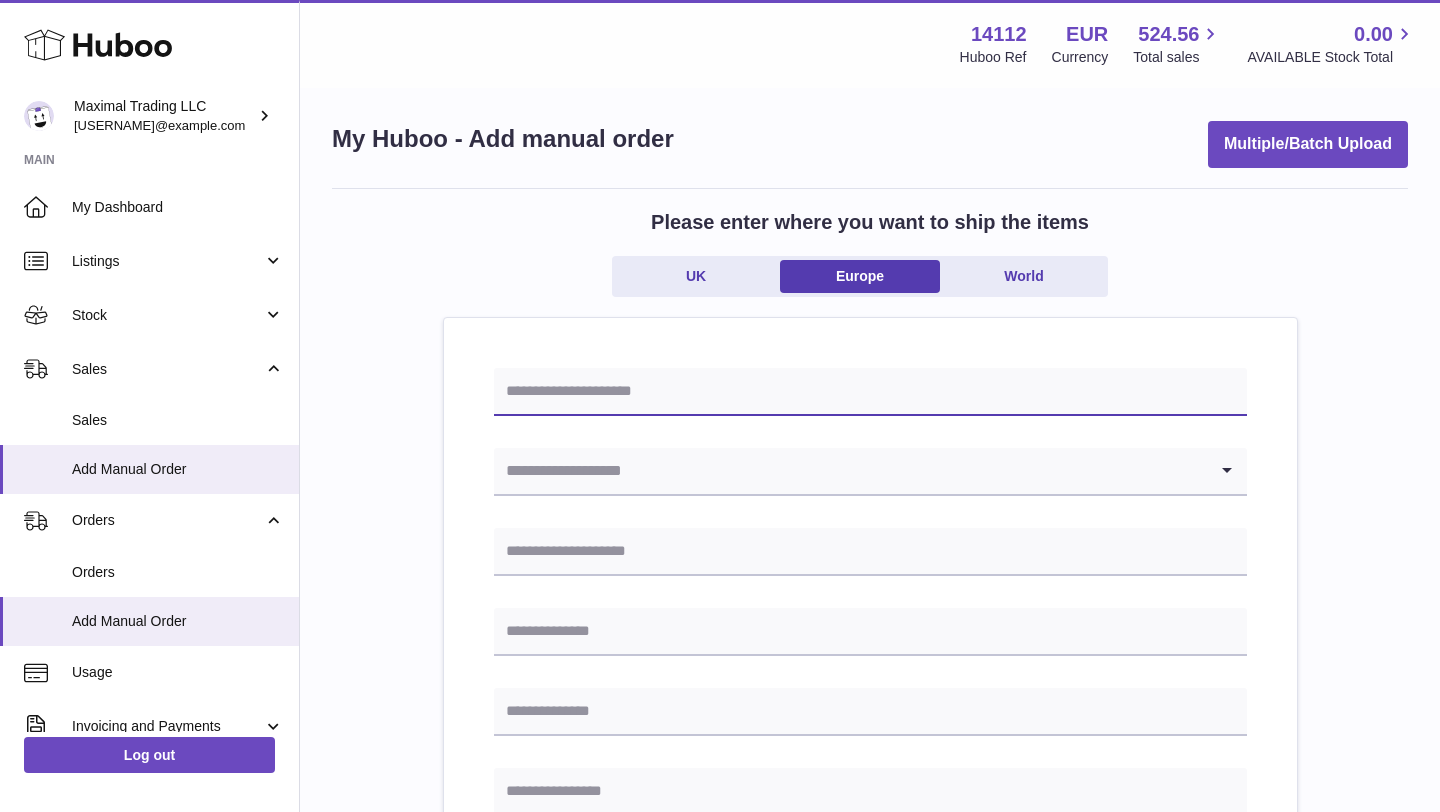 click at bounding box center (870, 392) 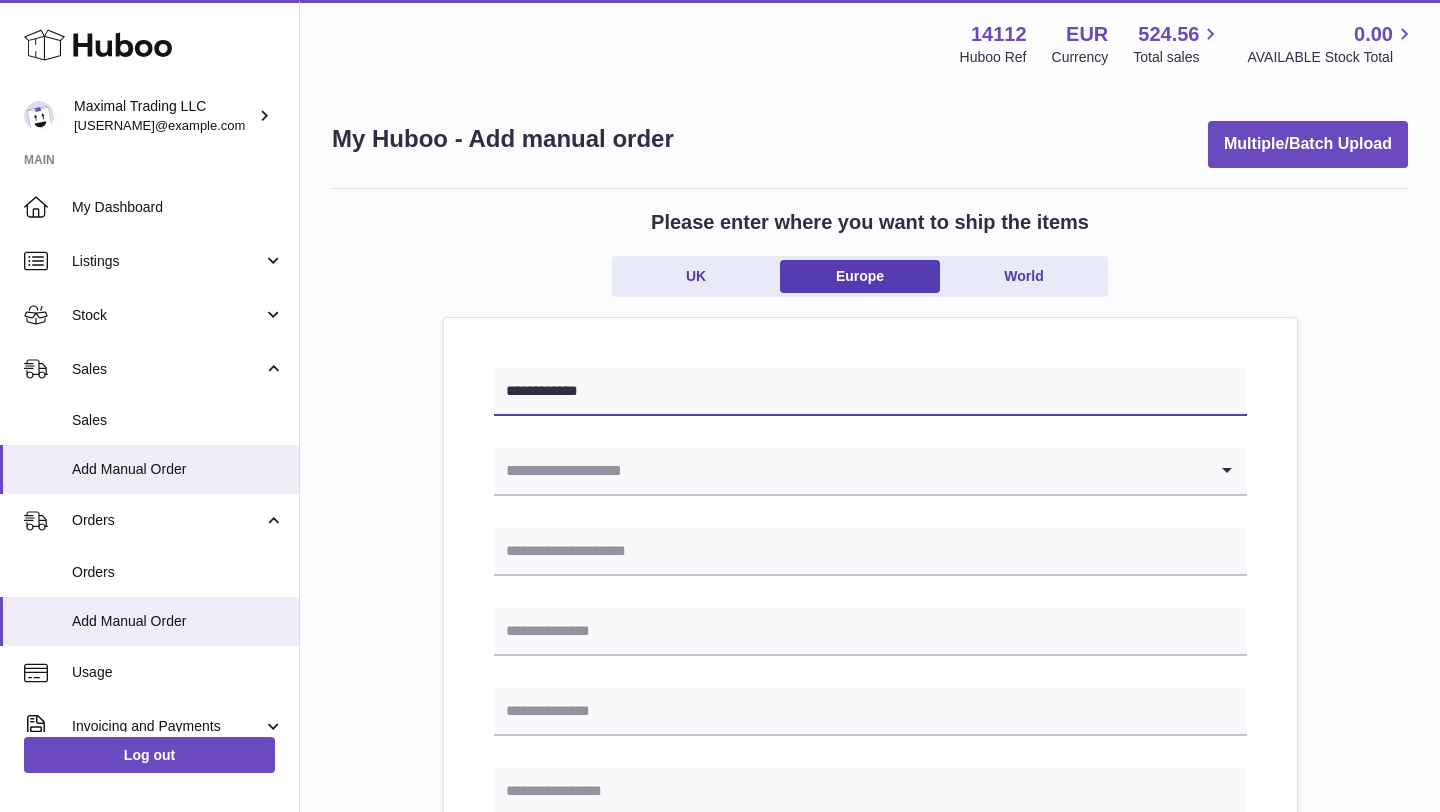 type on "**********" 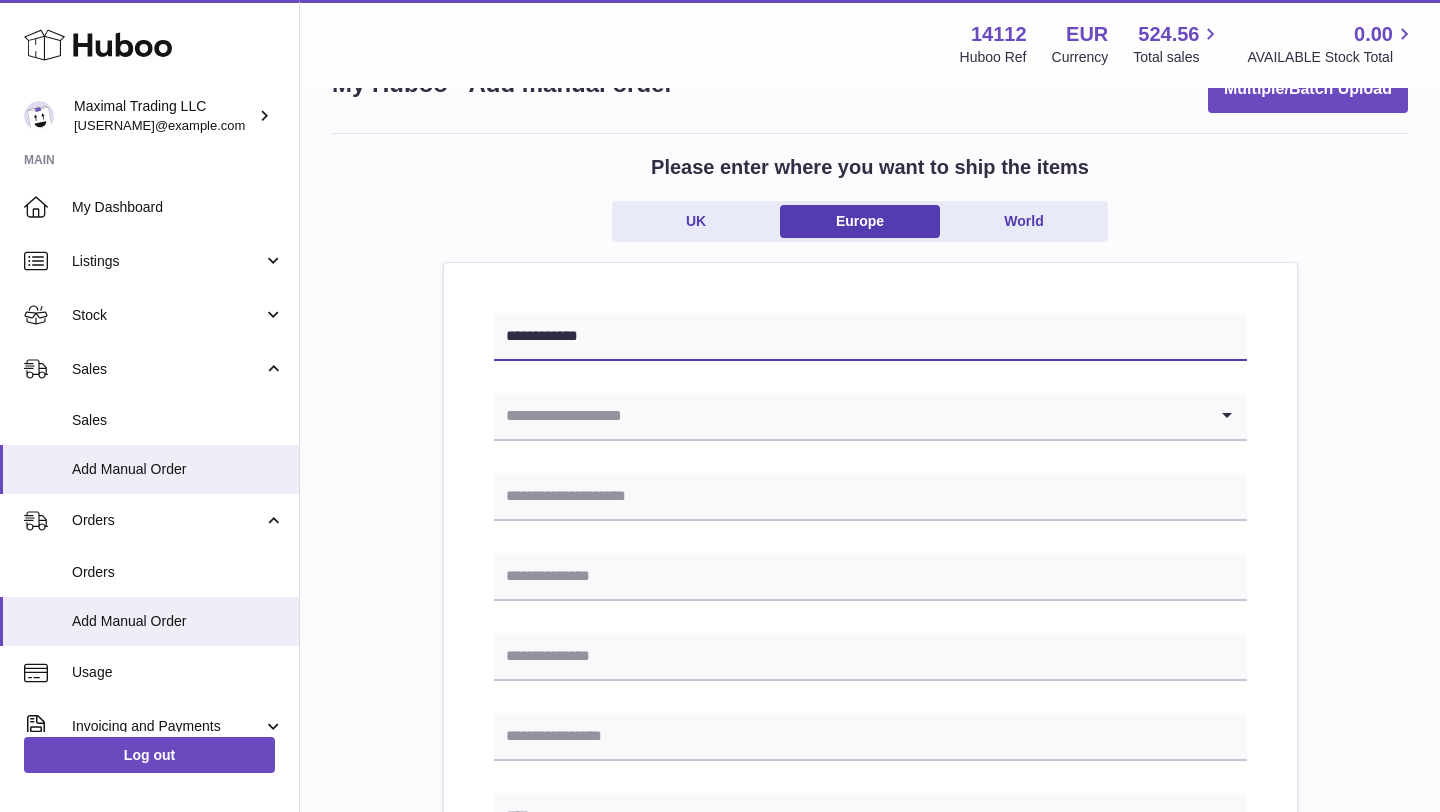 scroll, scrollTop: 67, scrollLeft: 0, axis: vertical 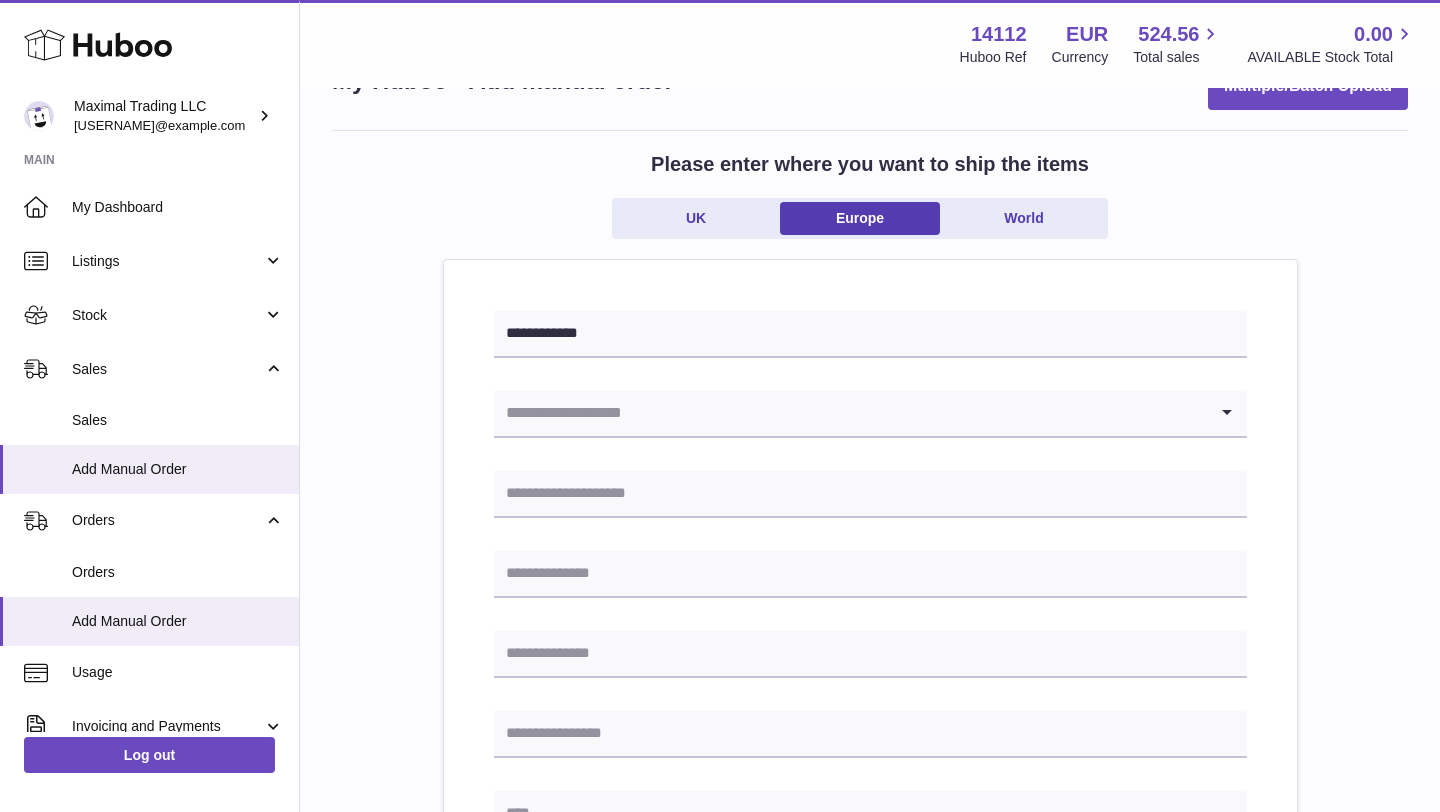 click at bounding box center (850, 413) 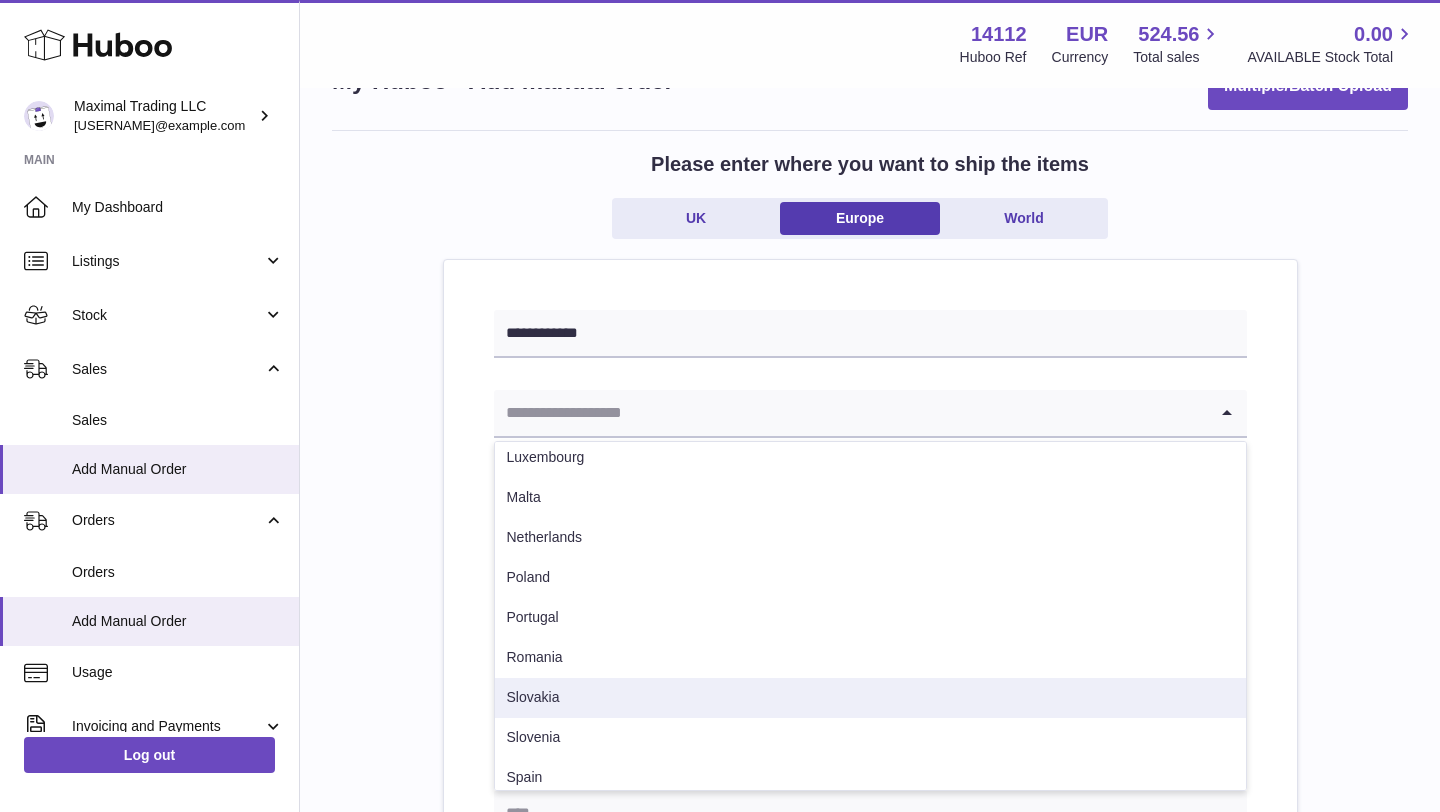 scroll, scrollTop: 744, scrollLeft: 0, axis: vertical 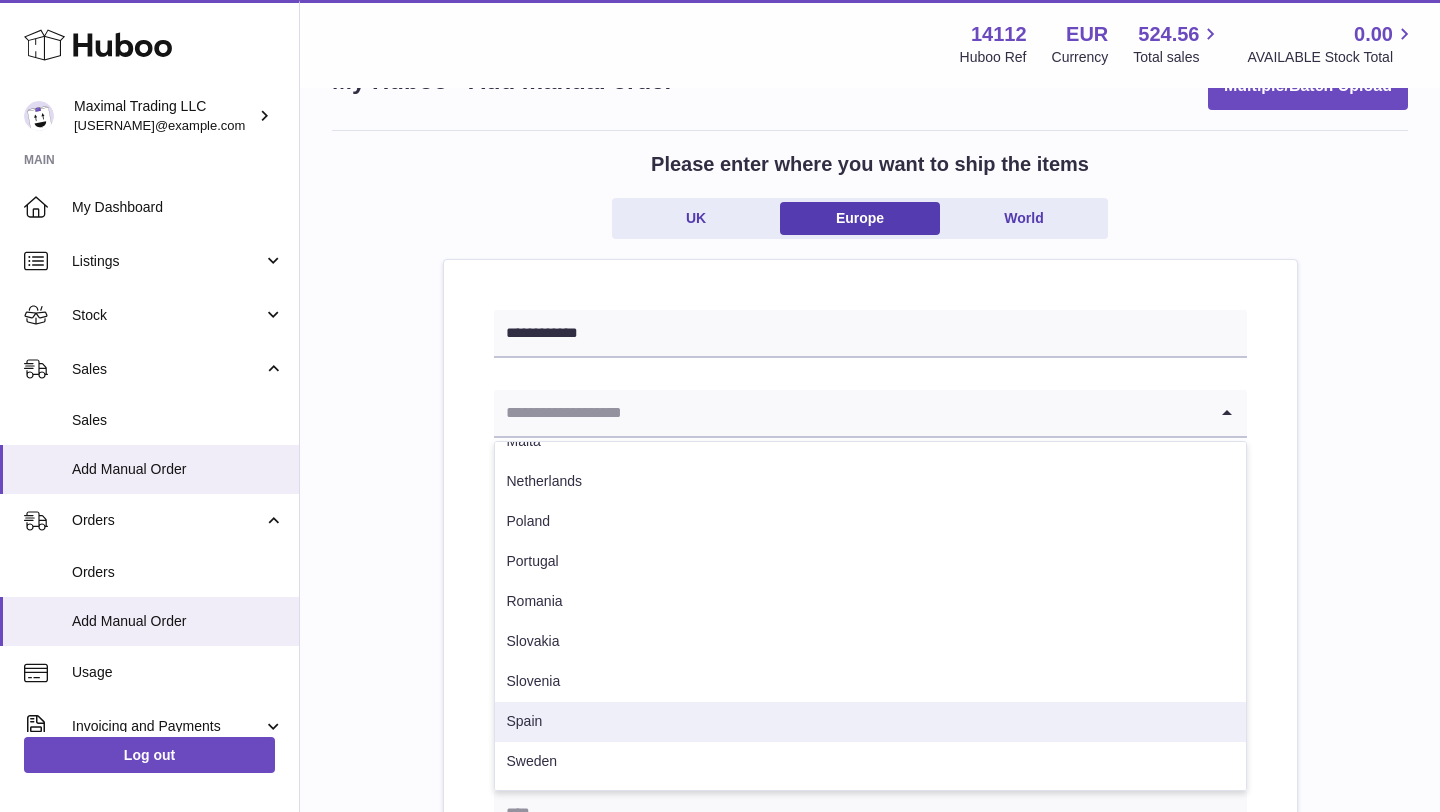 click on "Spain" at bounding box center (870, 722) 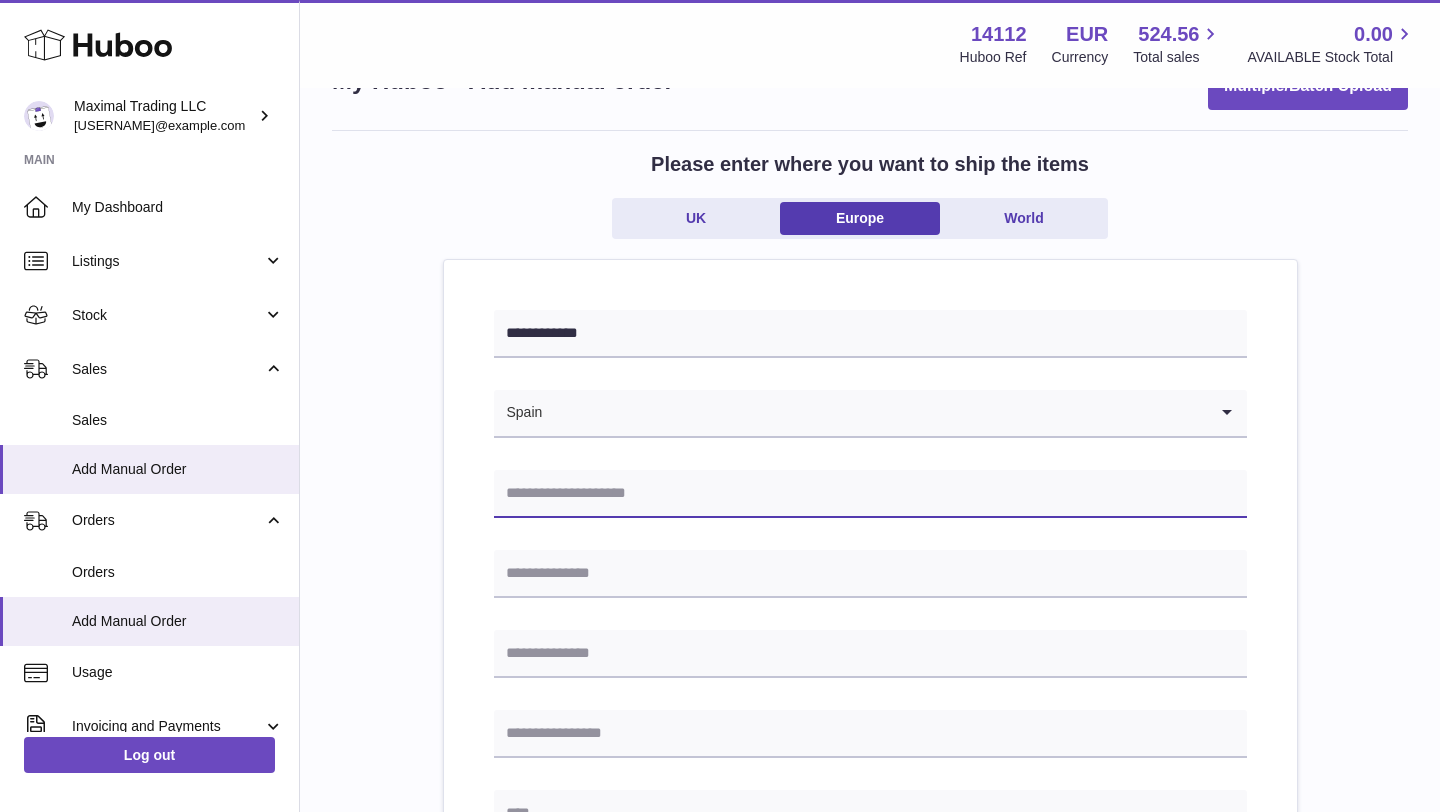 click at bounding box center [870, 494] 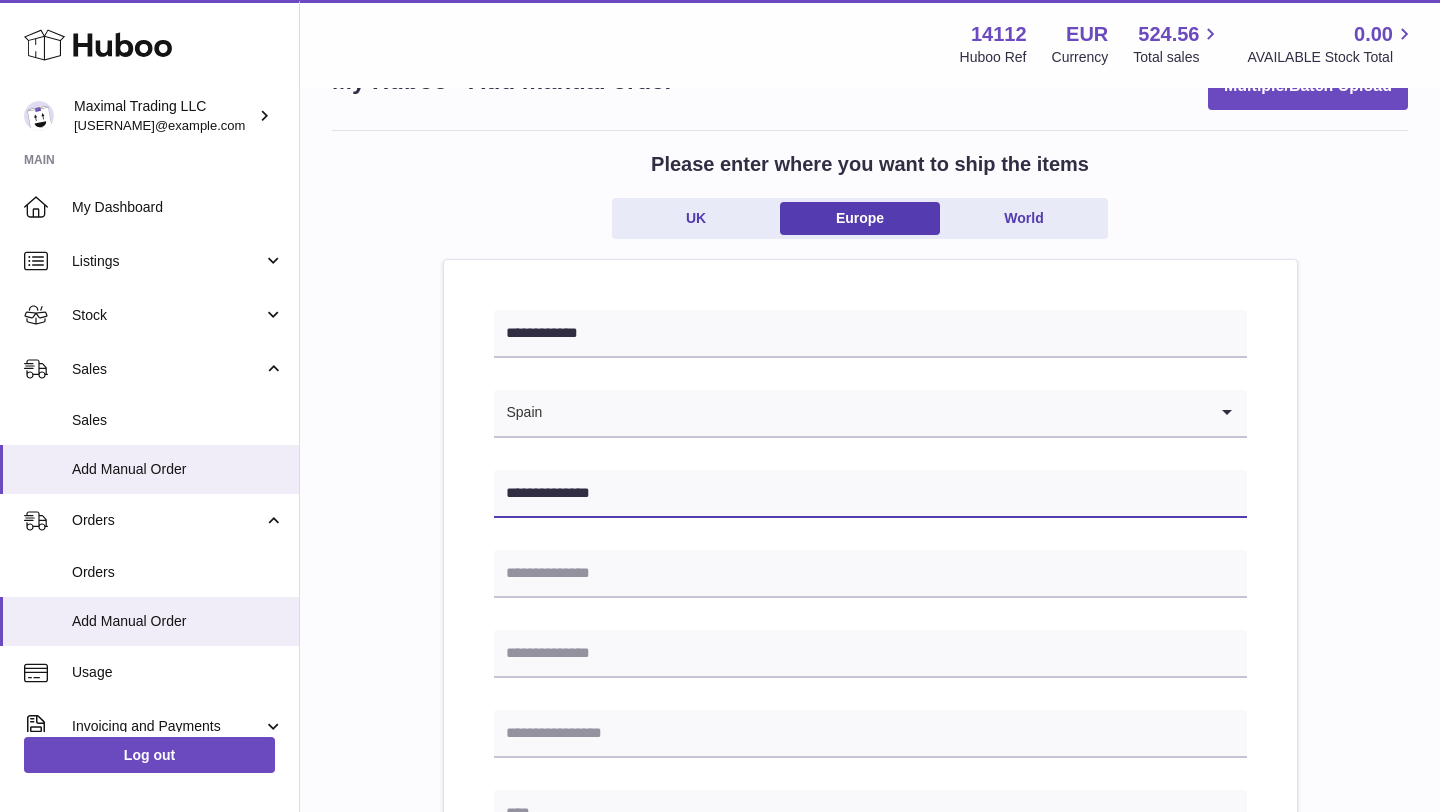 type on "**********" 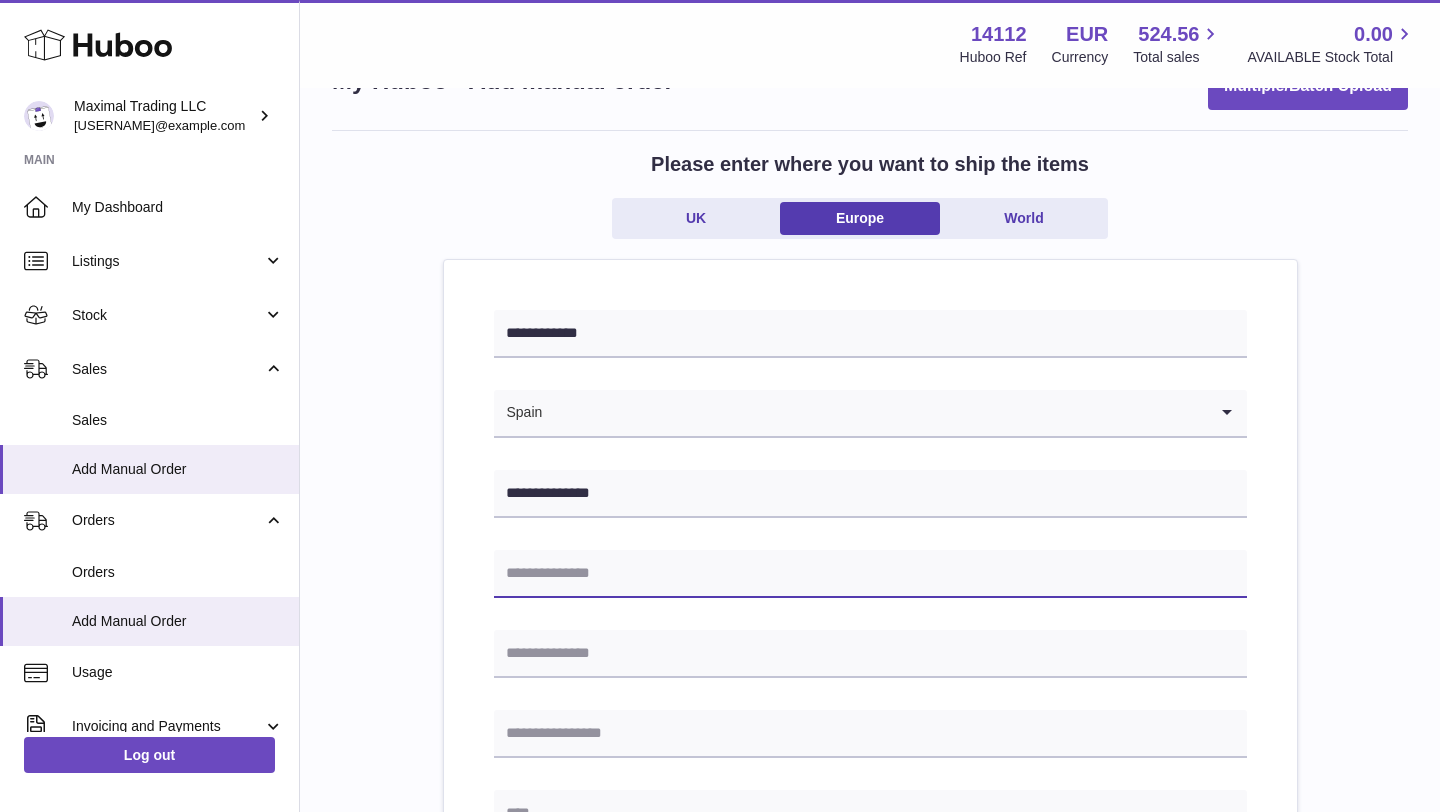 click at bounding box center (870, 574) 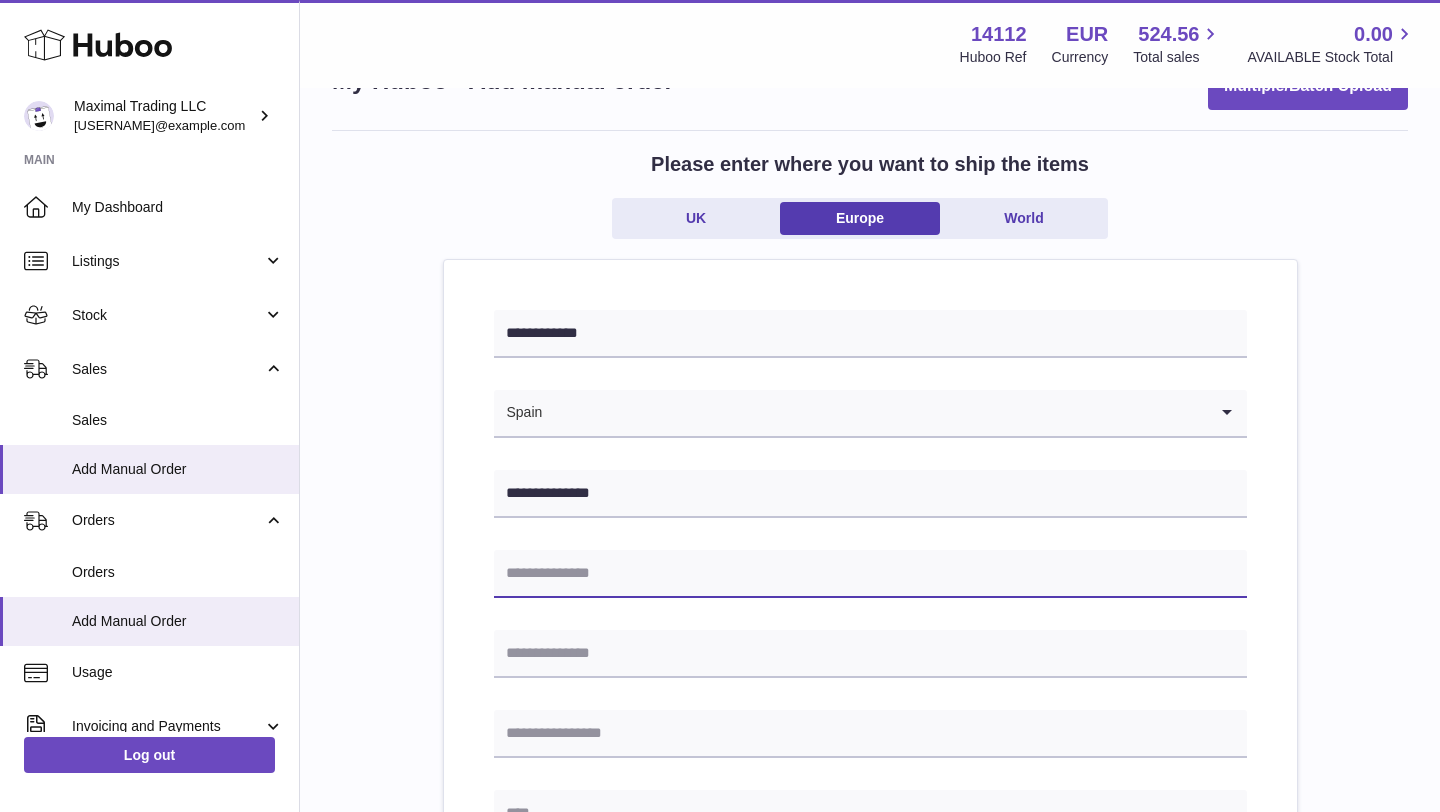 paste on "**********" 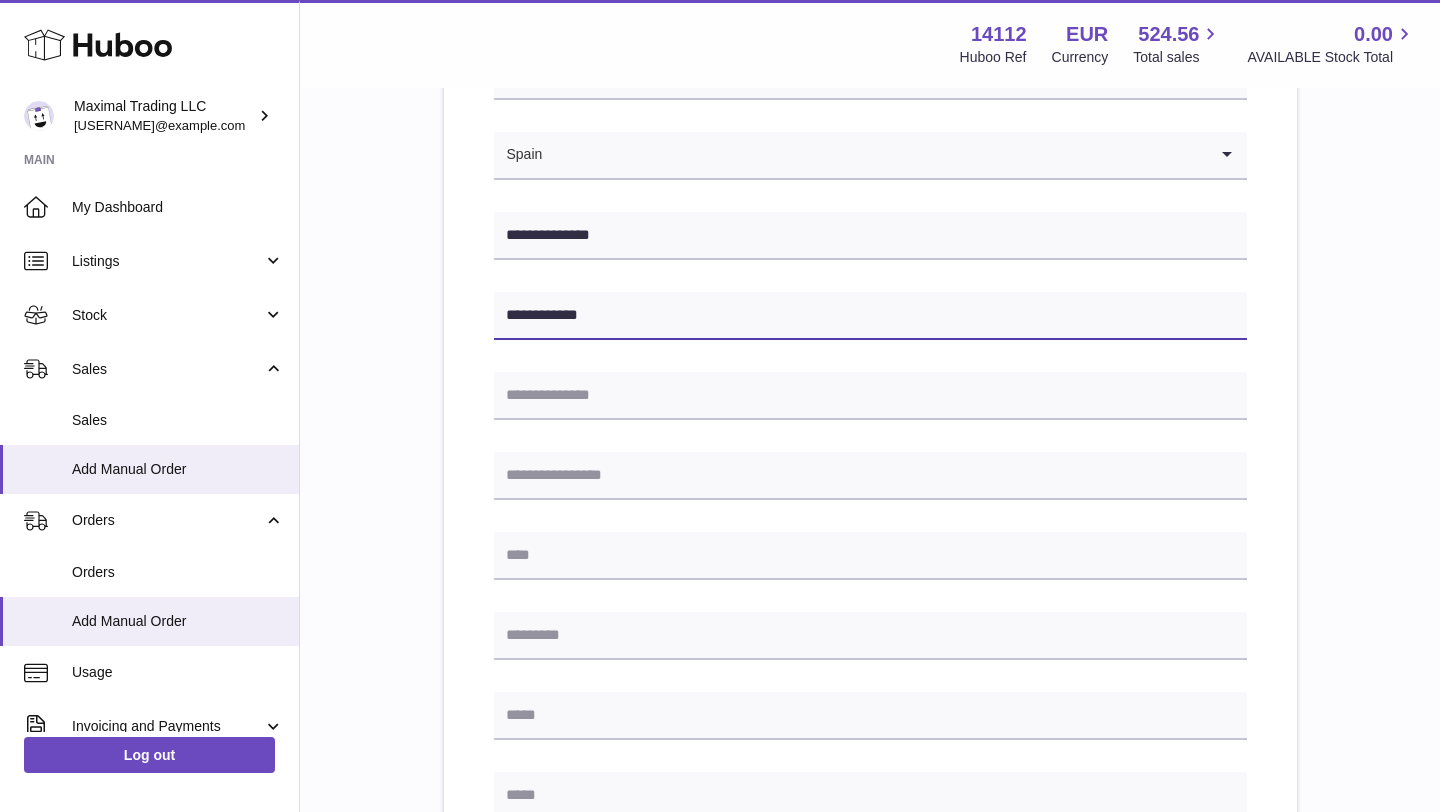 type on "**********" 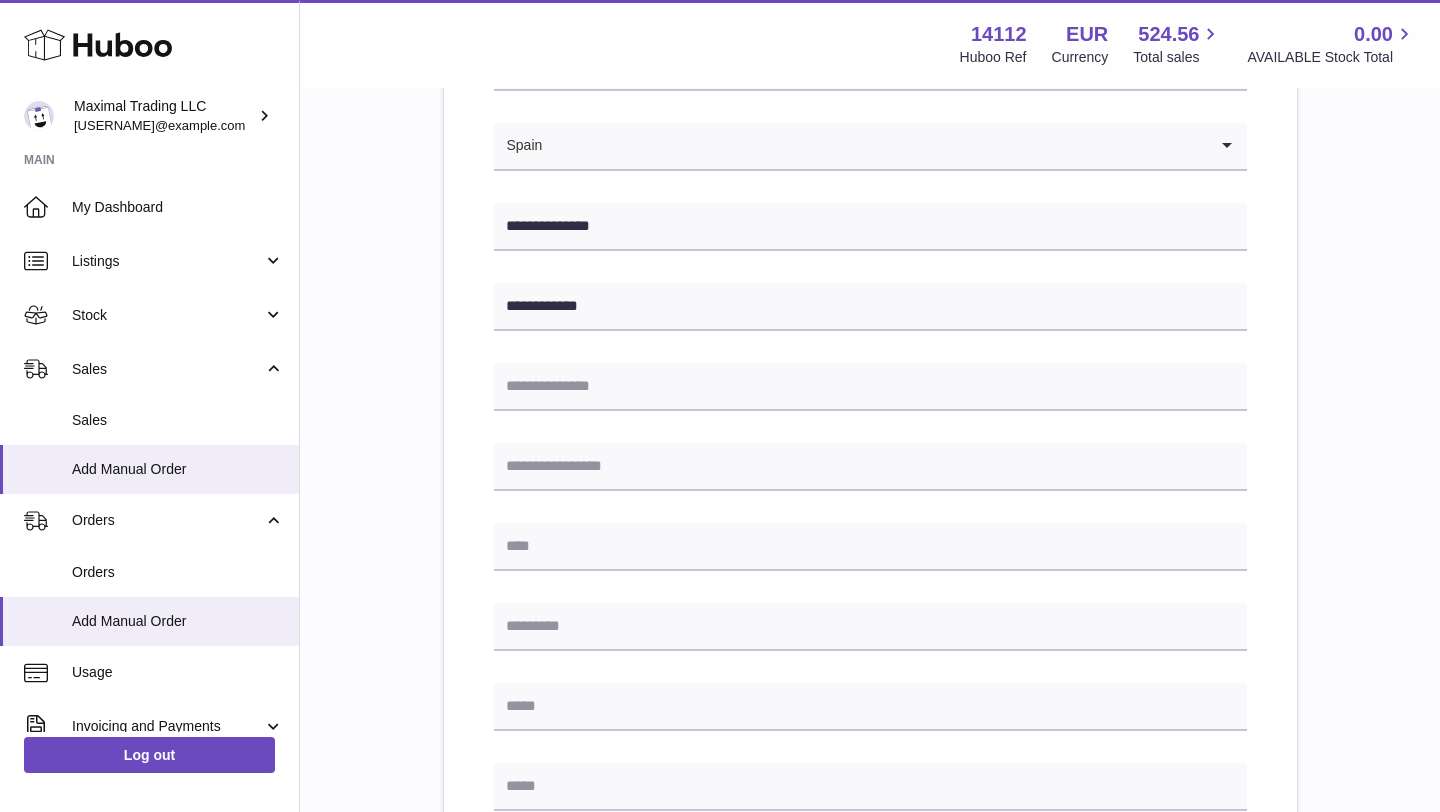 scroll, scrollTop: 340, scrollLeft: 0, axis: vertical 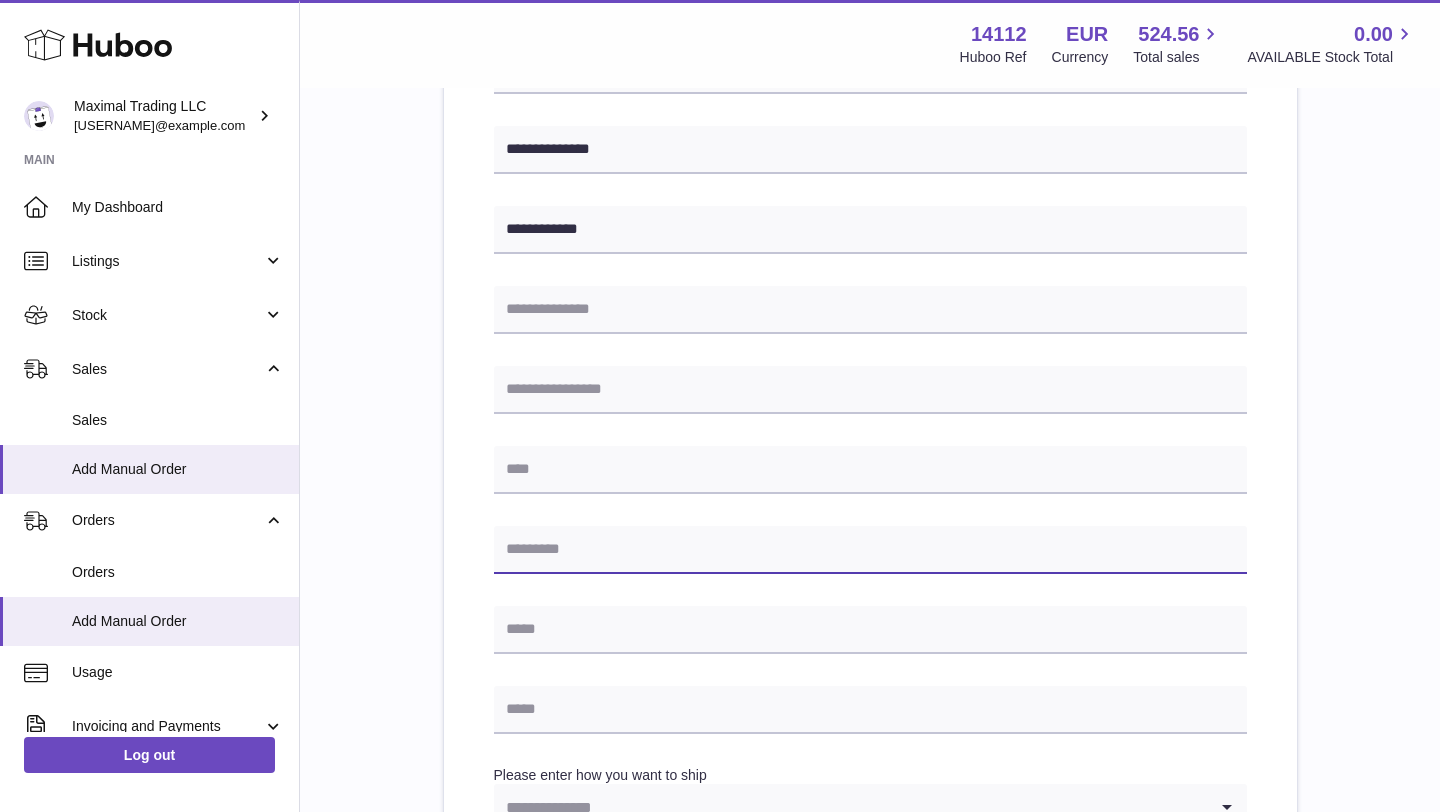 click at bounding box center (870, 550) 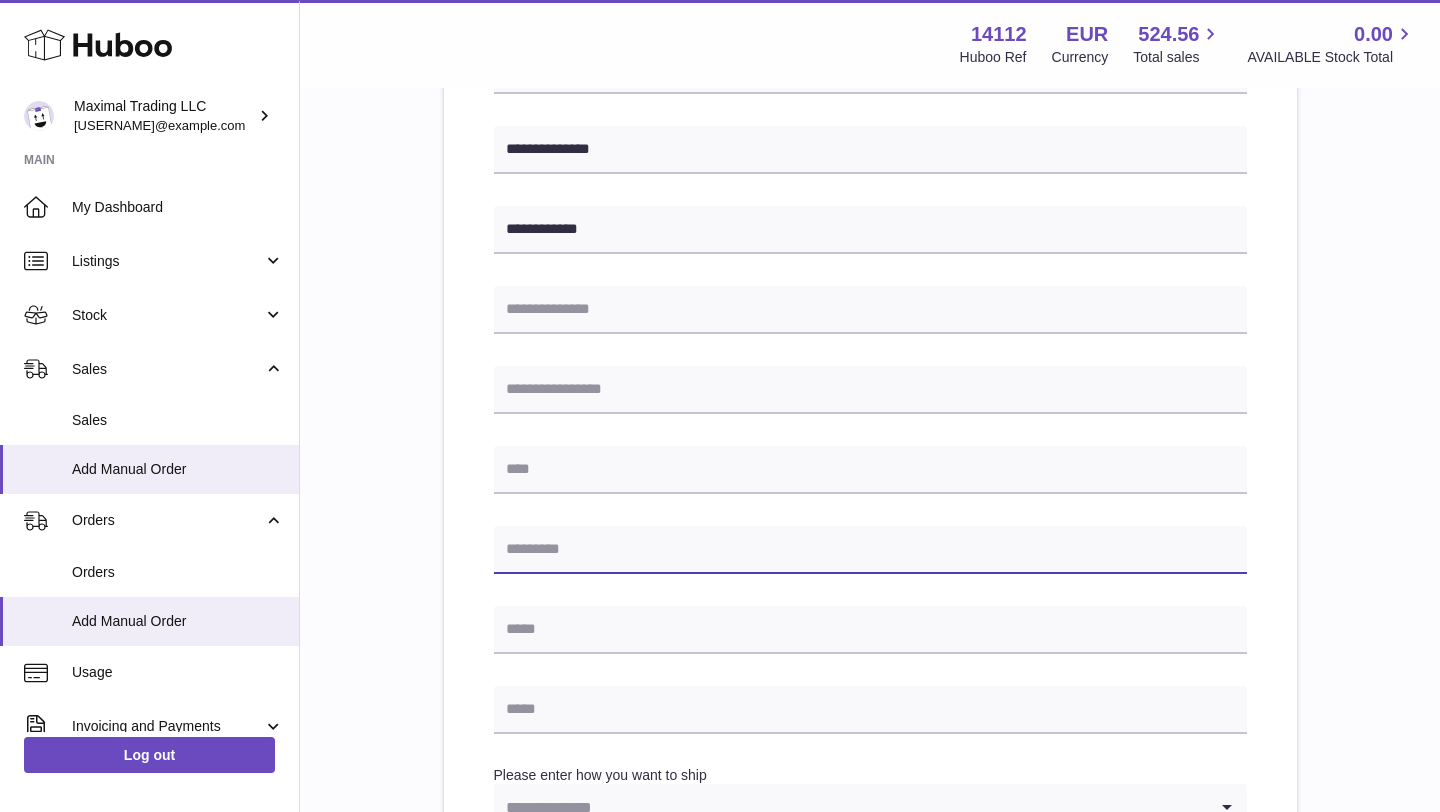 paste on "*****" 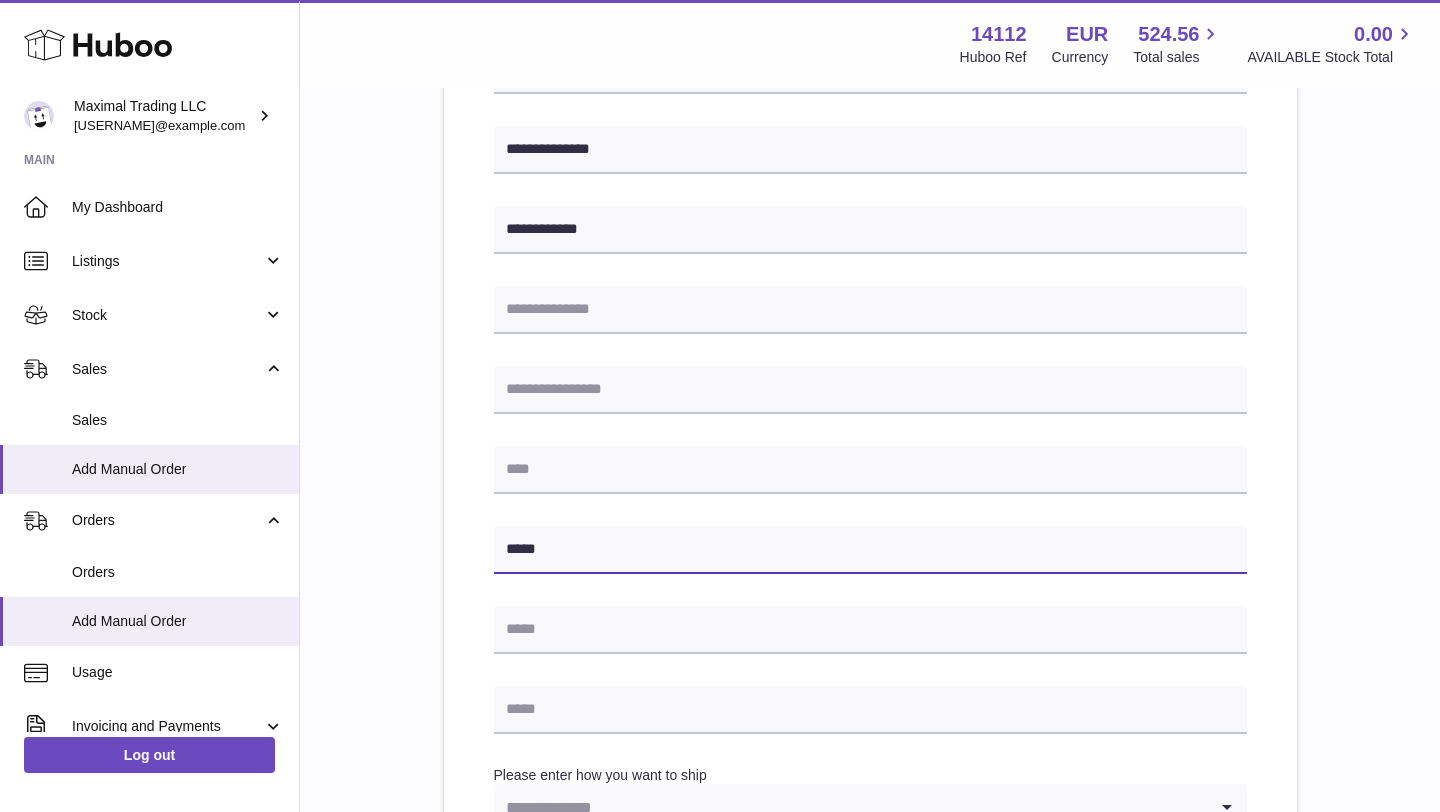 type on "*****" 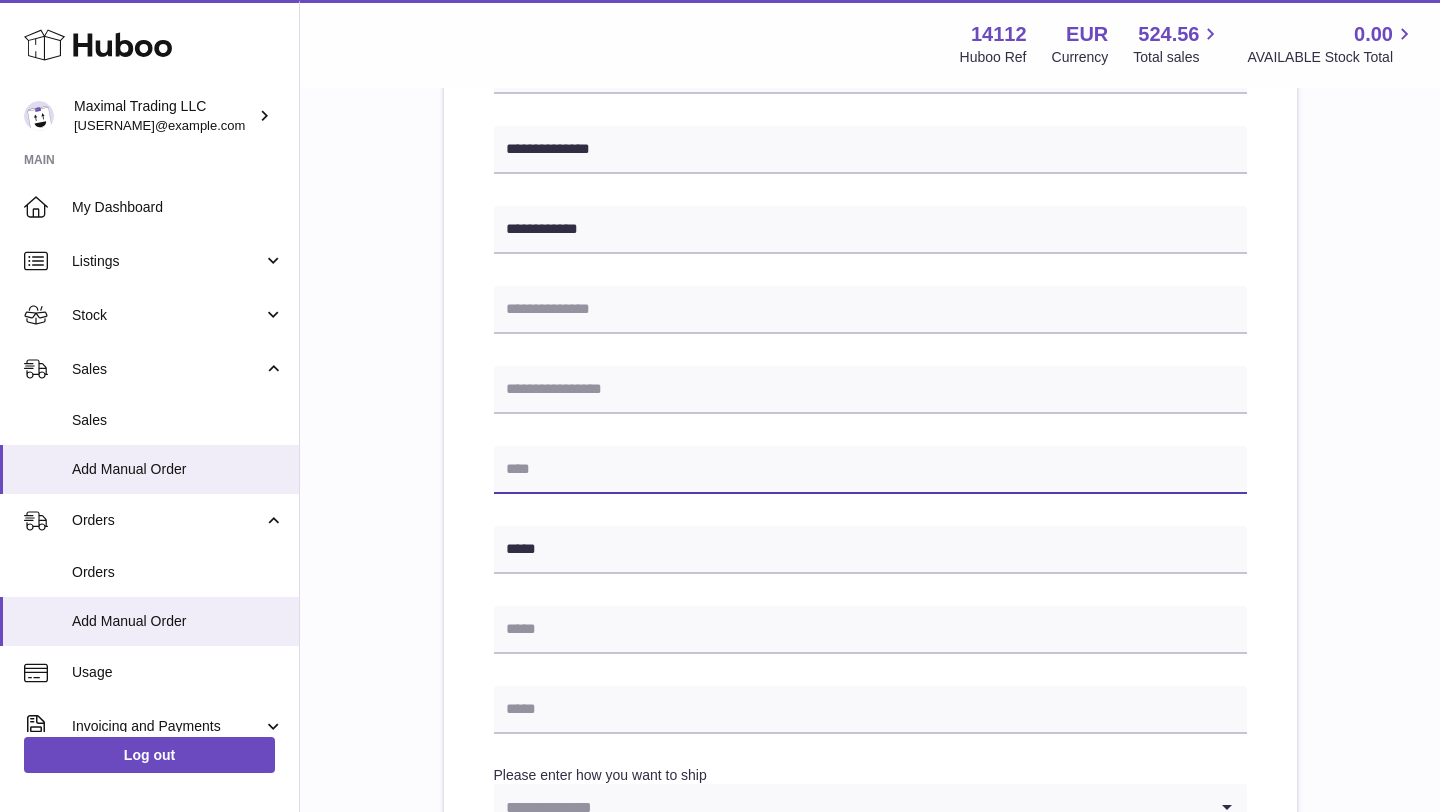 click at bounding box center [870, 470] 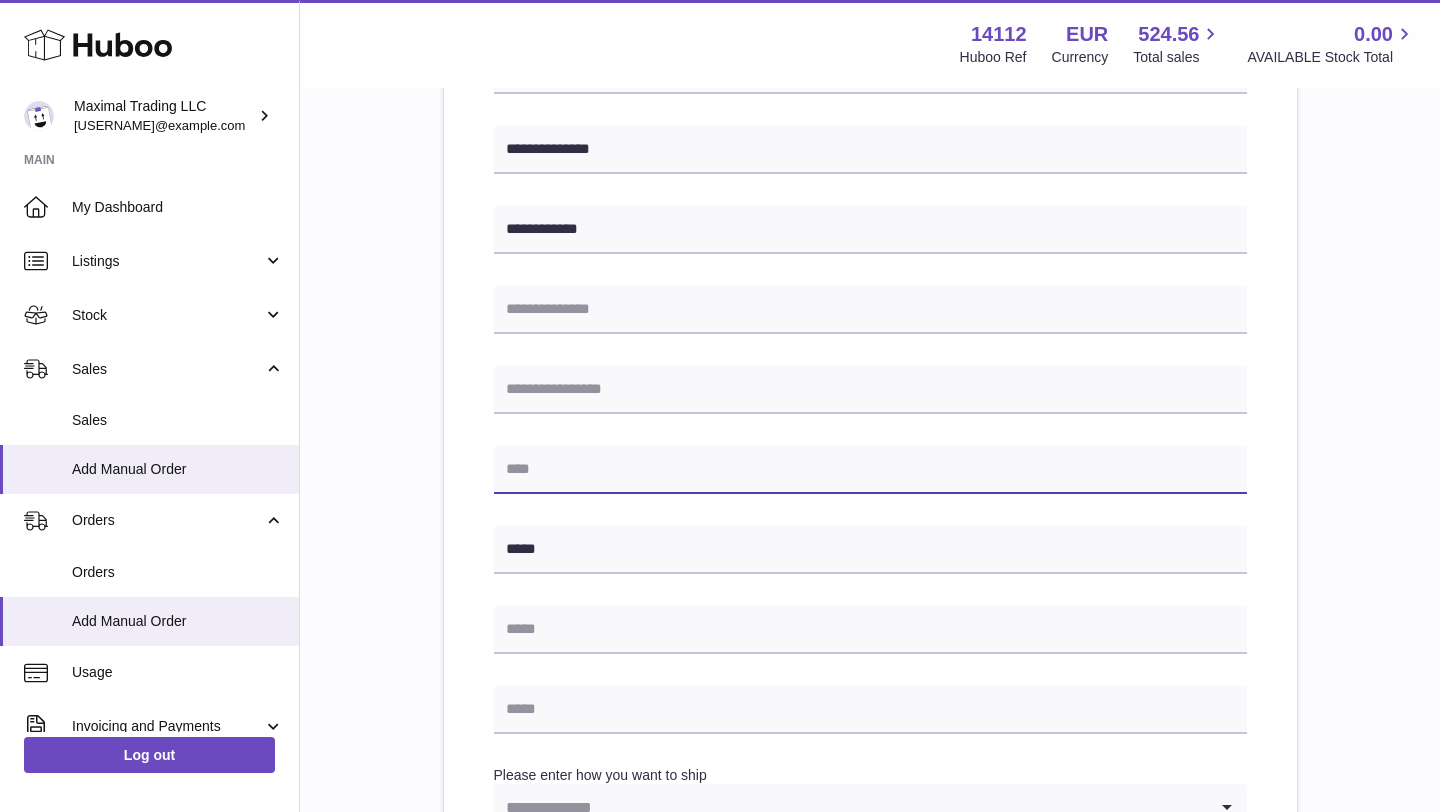 paste on "**********" 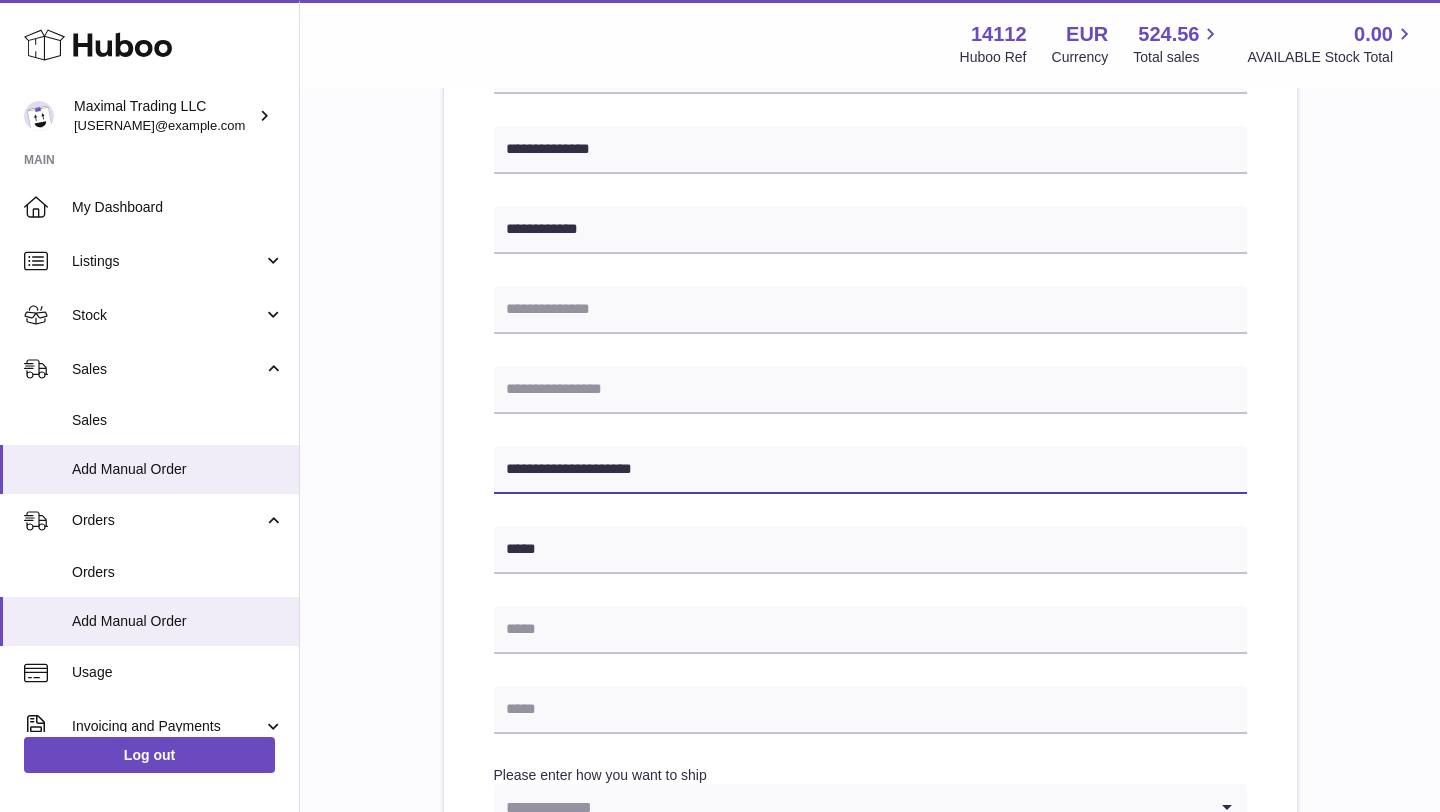 type on "**********" 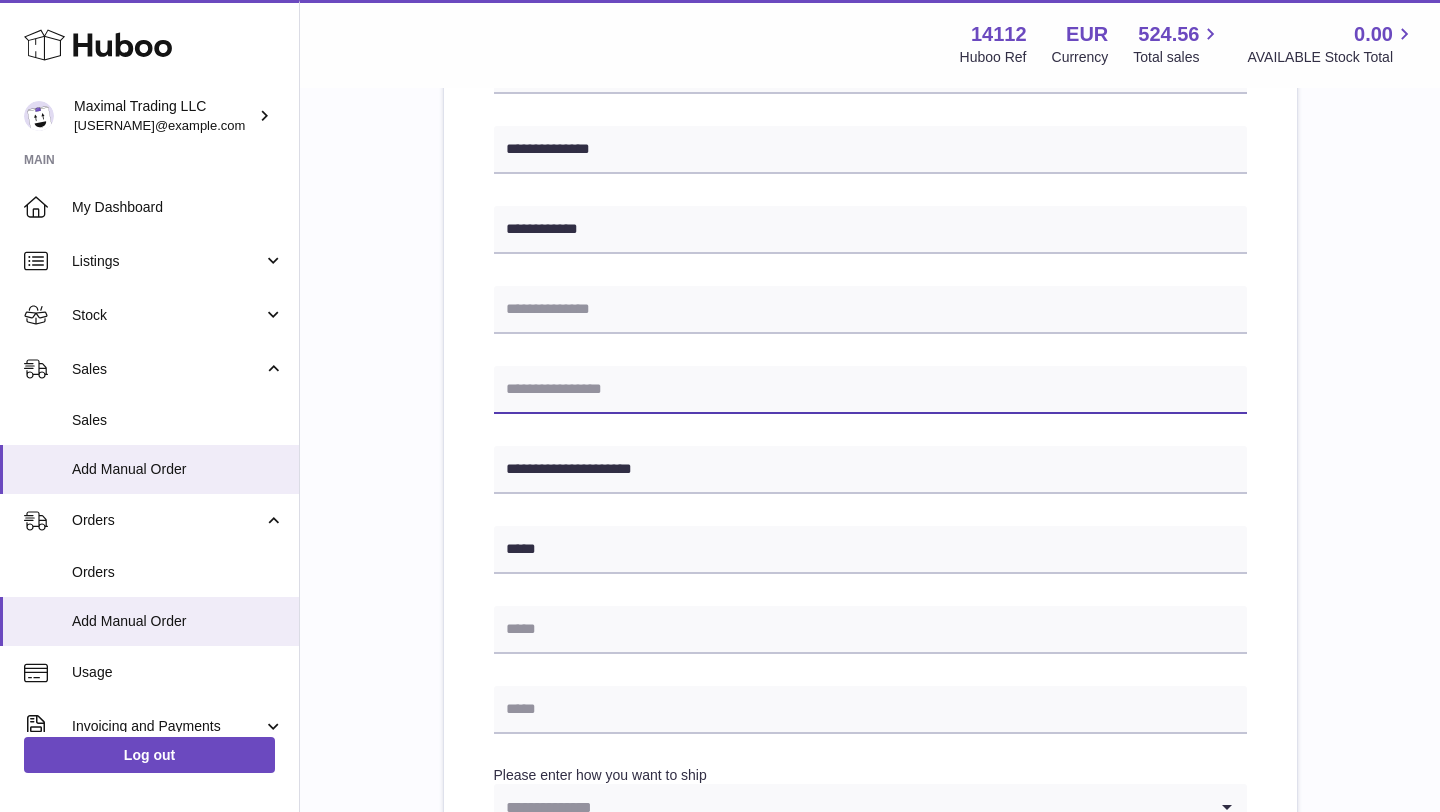 click at bounding box center (870, 390) 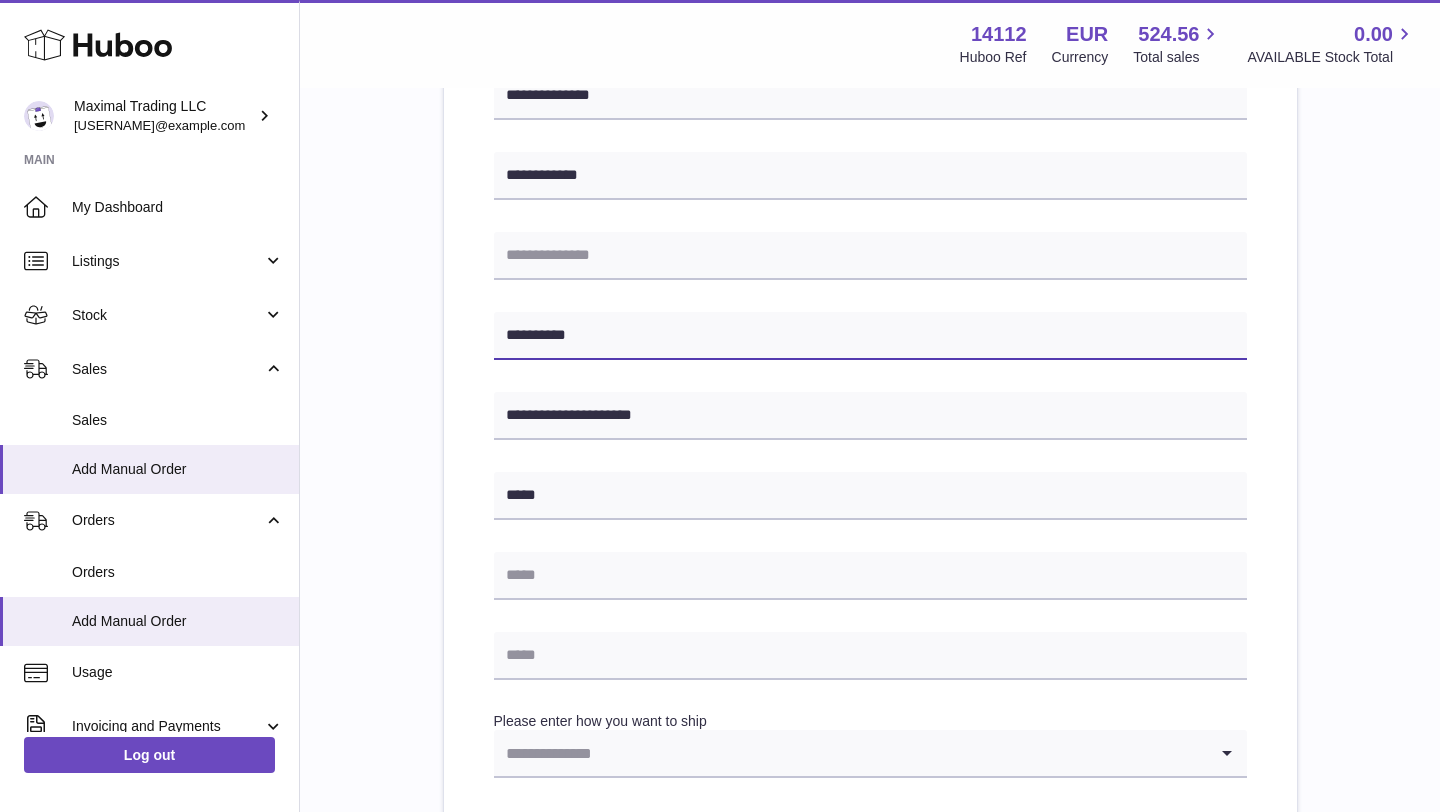 scroll, scrollTop: 466, scrollLeft: 0, axis: vertical 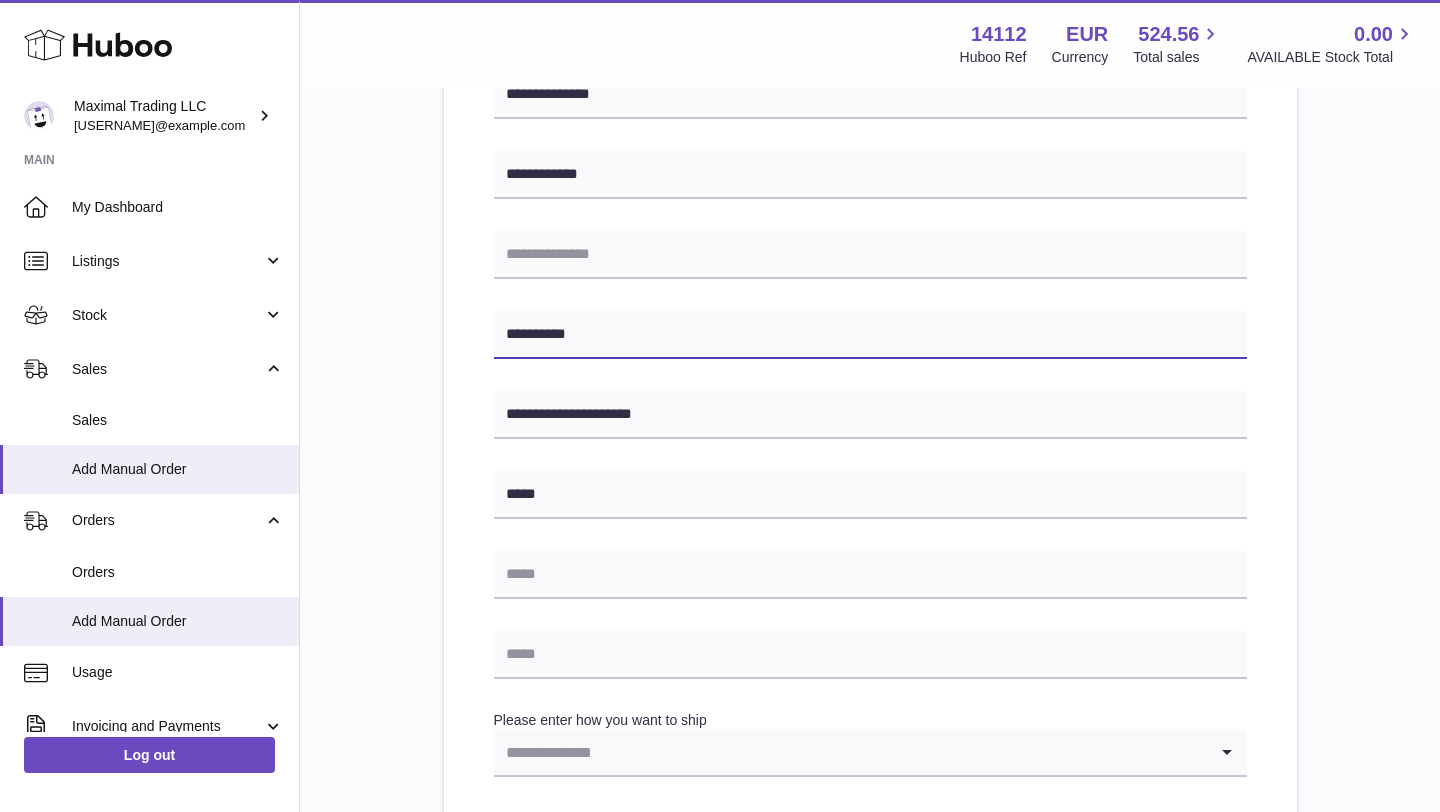 type on "*********" 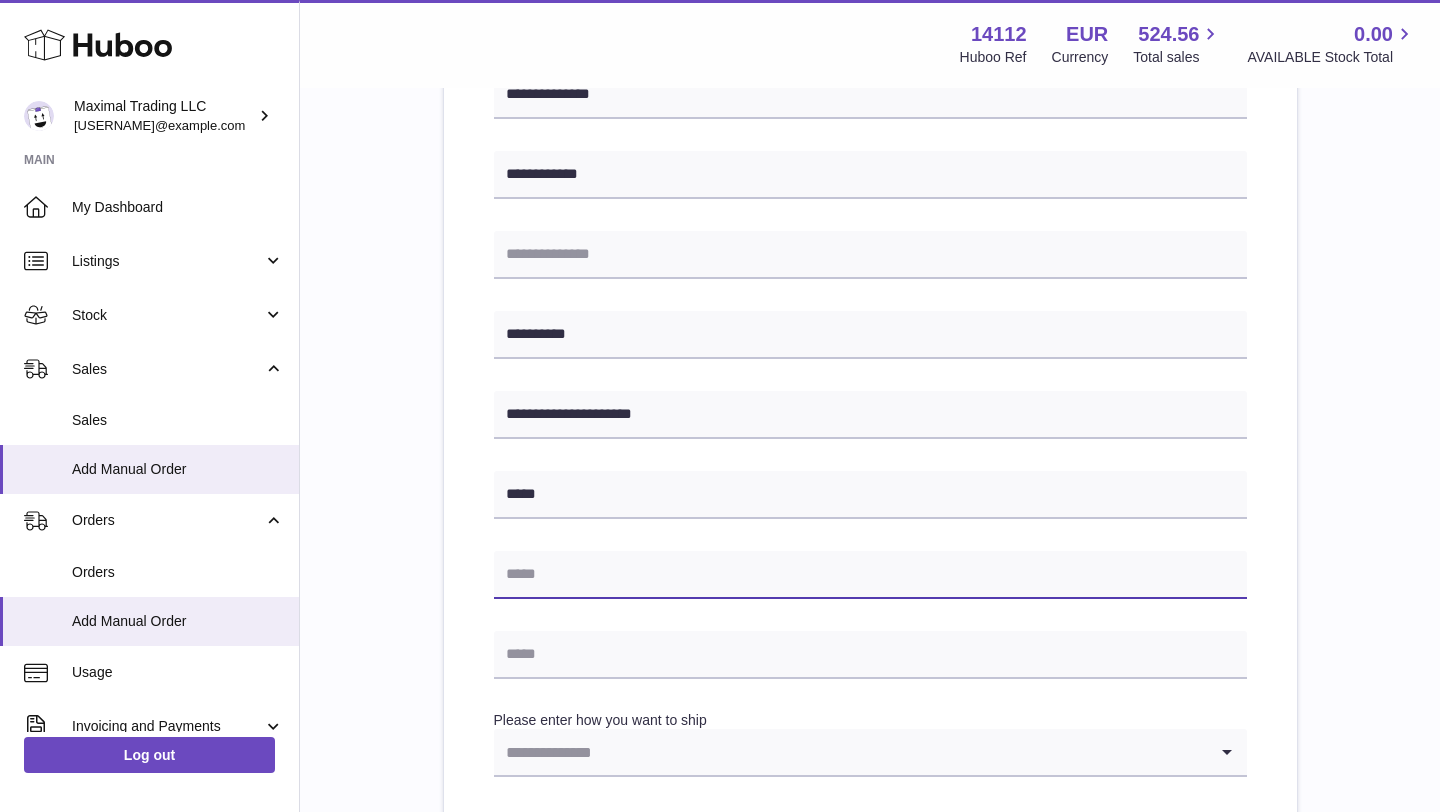 click at bounding box center (870, 575) 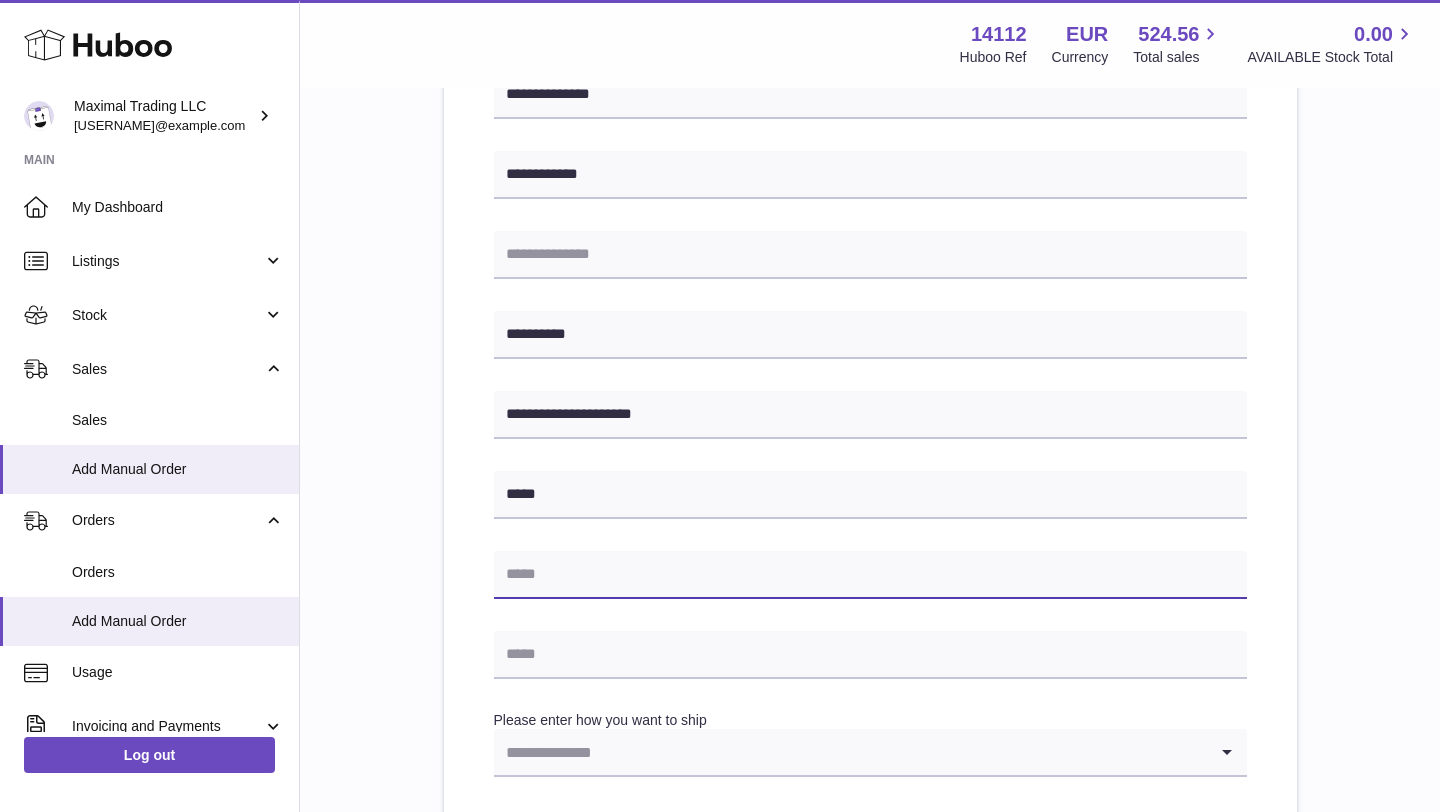 paste on "**********" 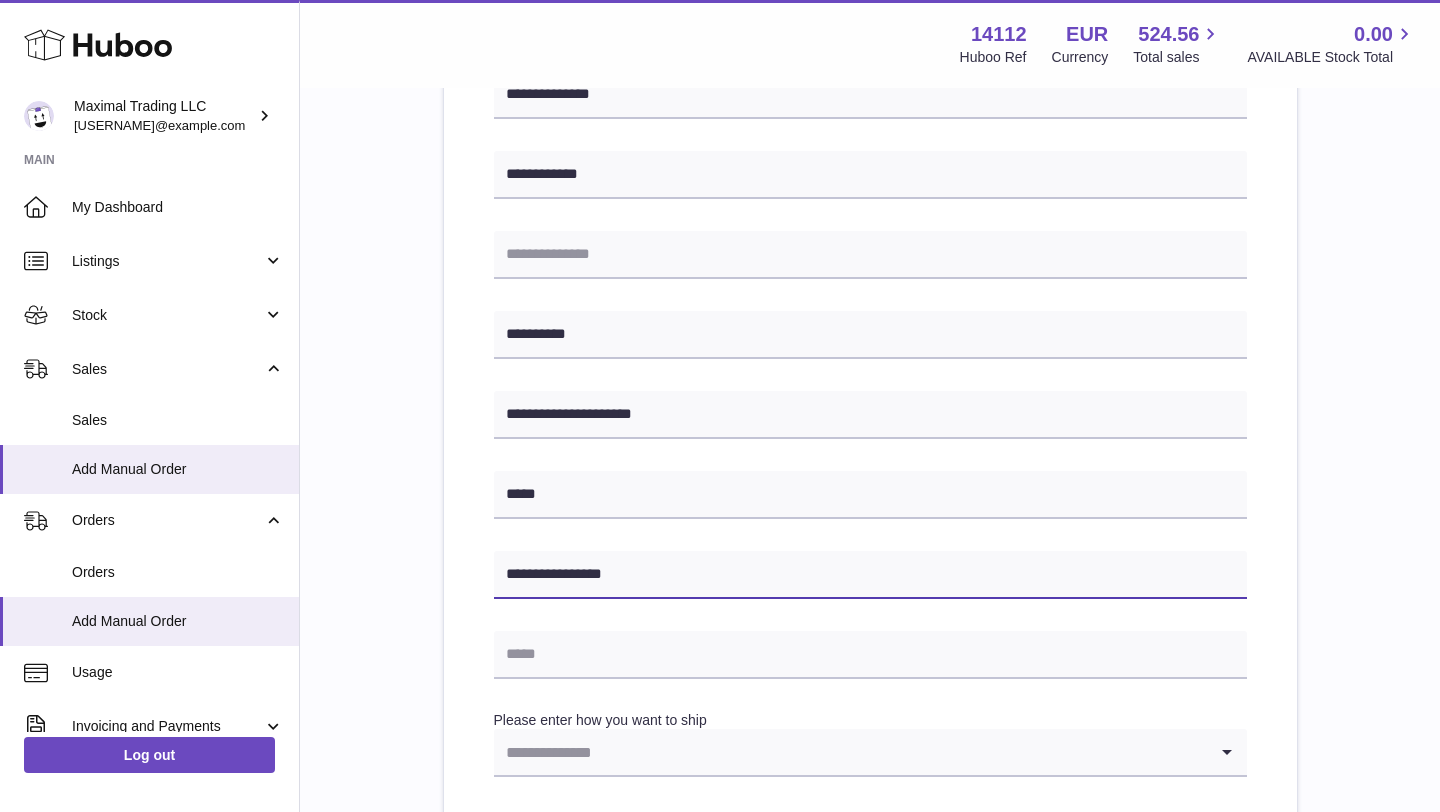 type on "**********" 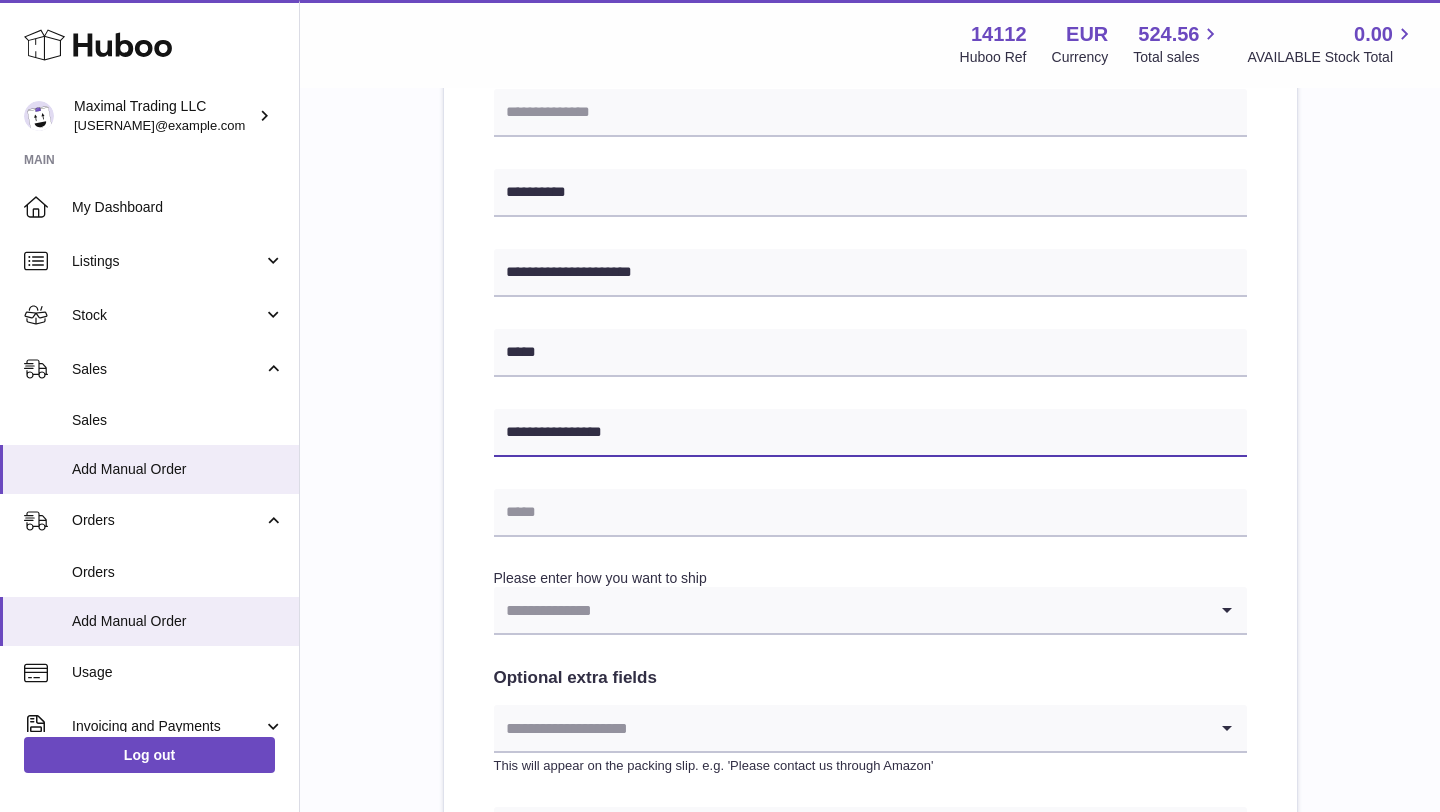 scroll, scrollTop: 643, scrollLeft: 0, axis: vertical 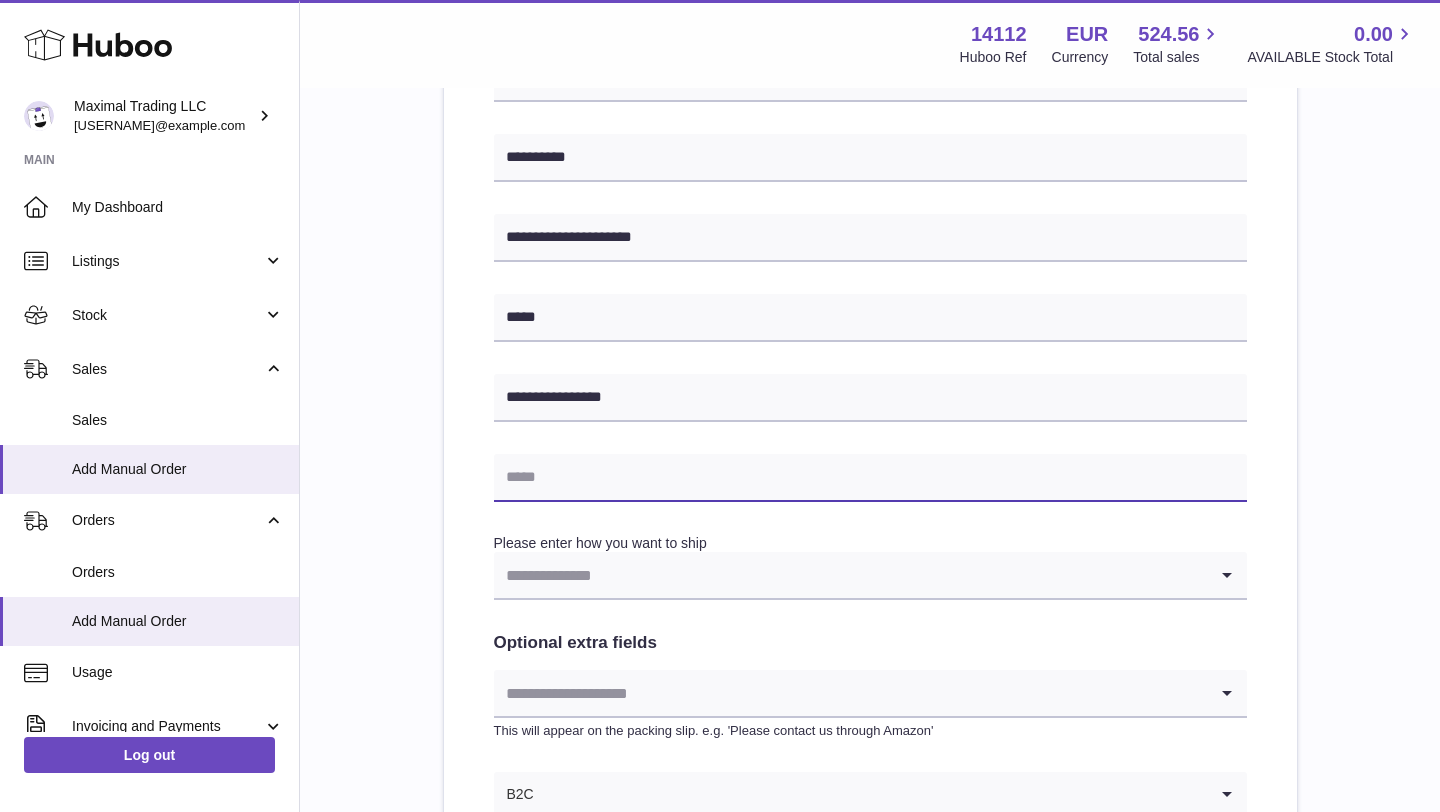 click at bounding box center [870, 478] 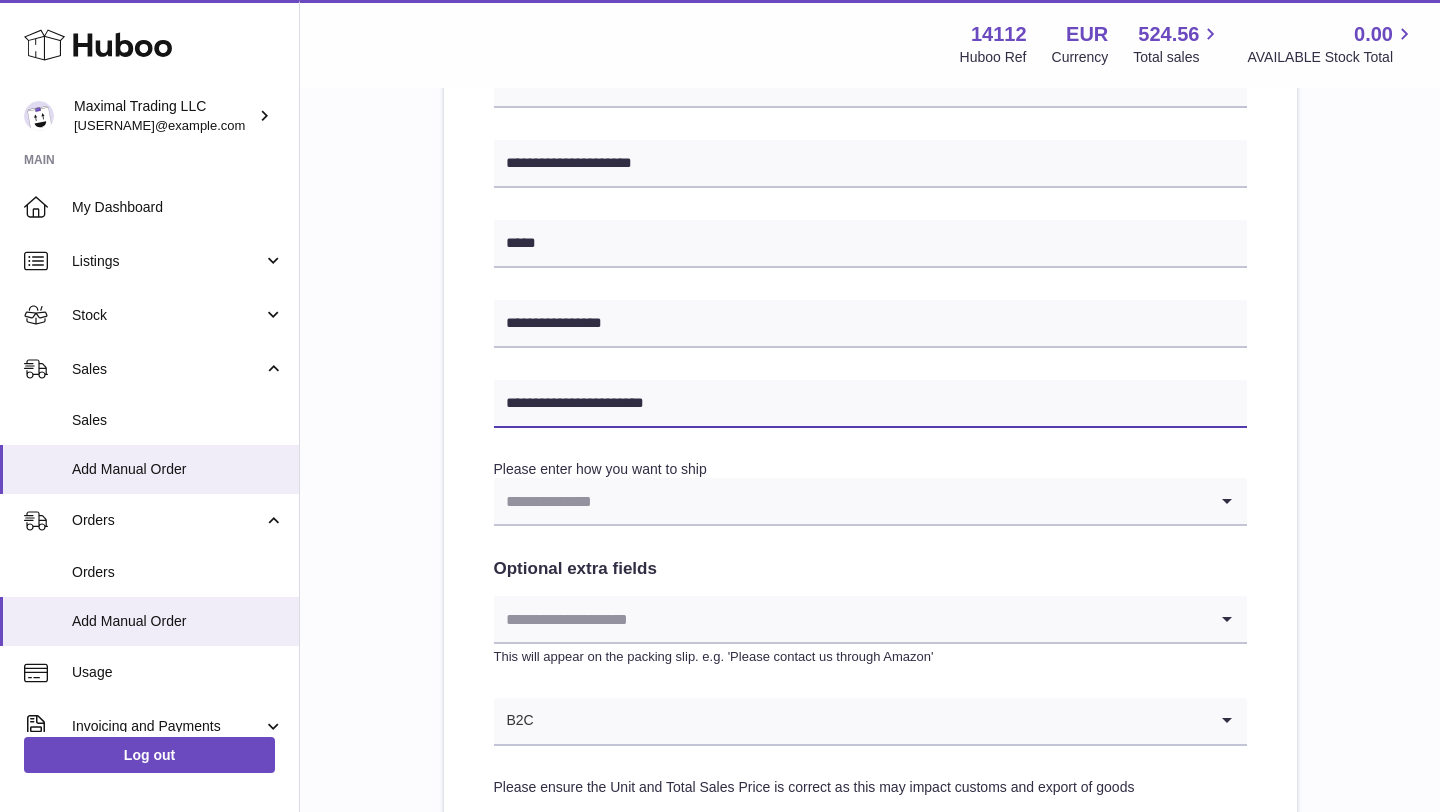 scroll, scrollTop: 730, scrollLeft: 0, axis: vertical 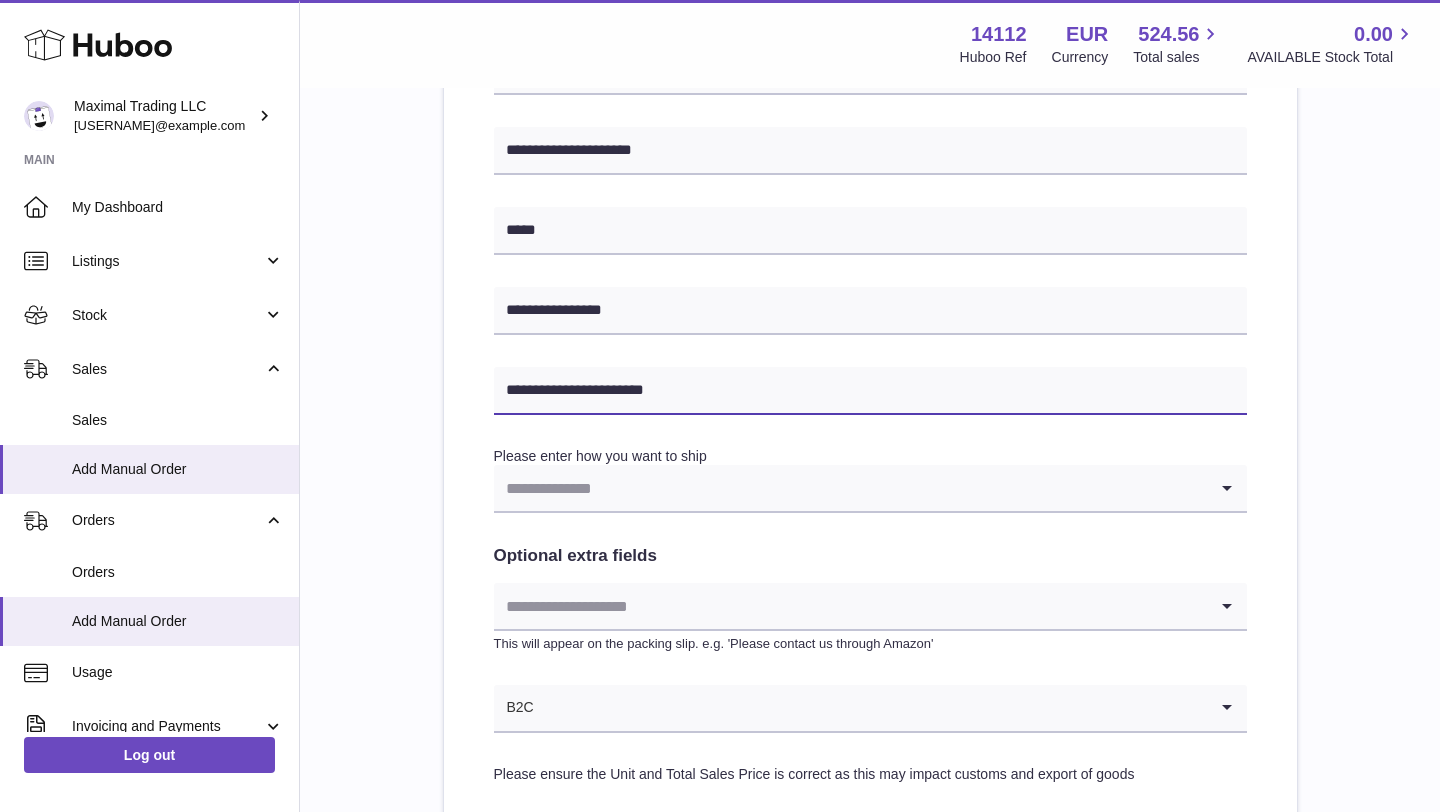 type on "**********" 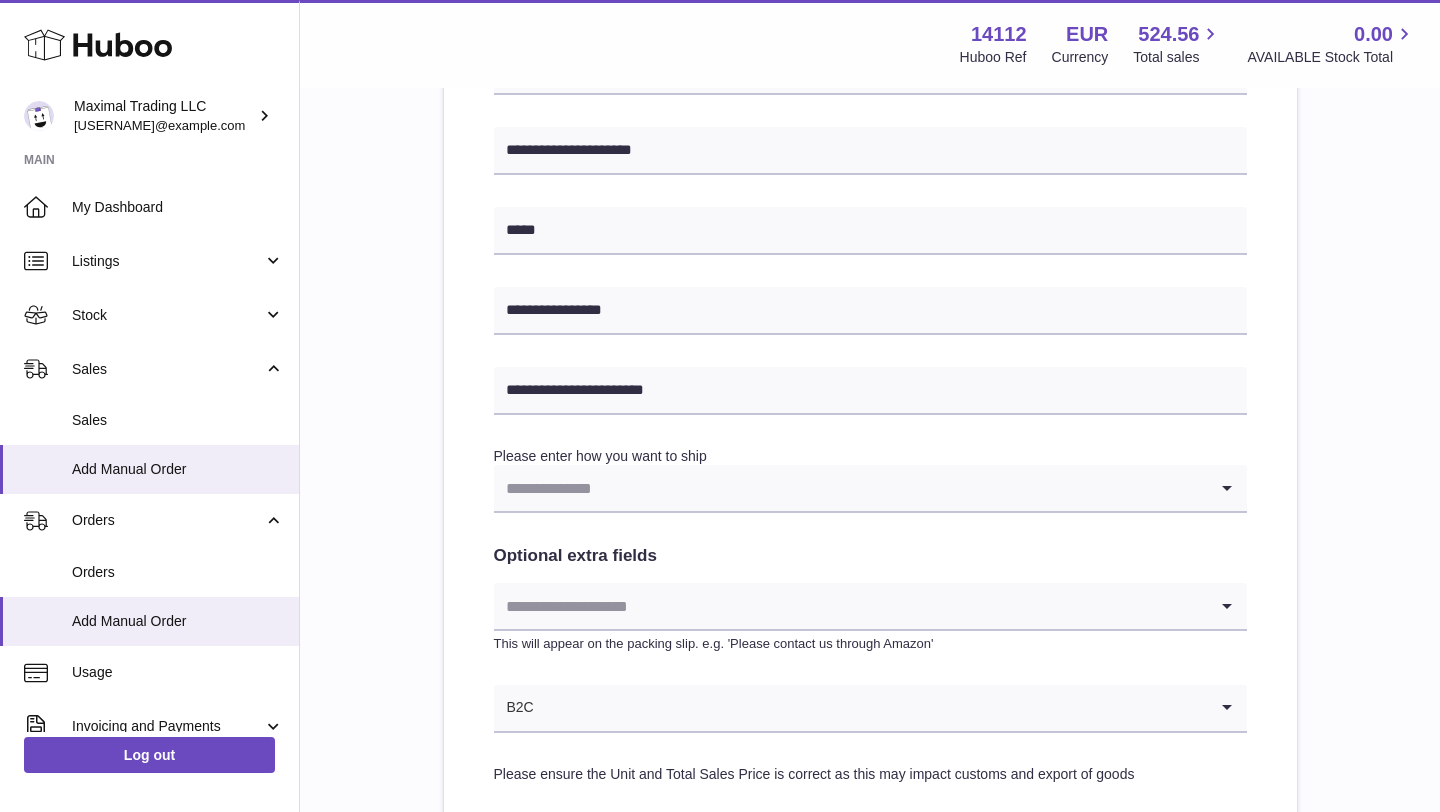 click at bounding box center [850, 488] 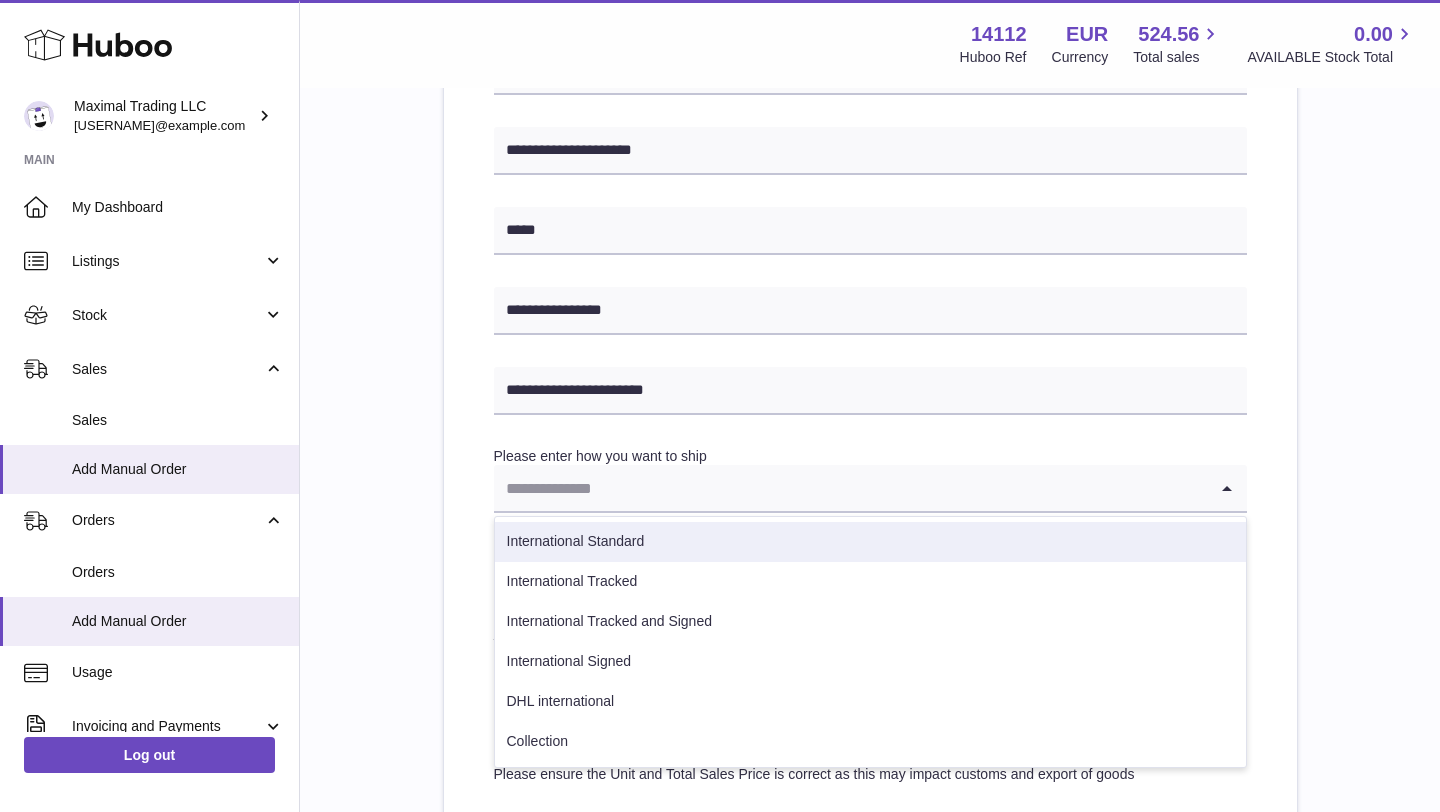 click on "International Standard" at bounding box center [870, 542] 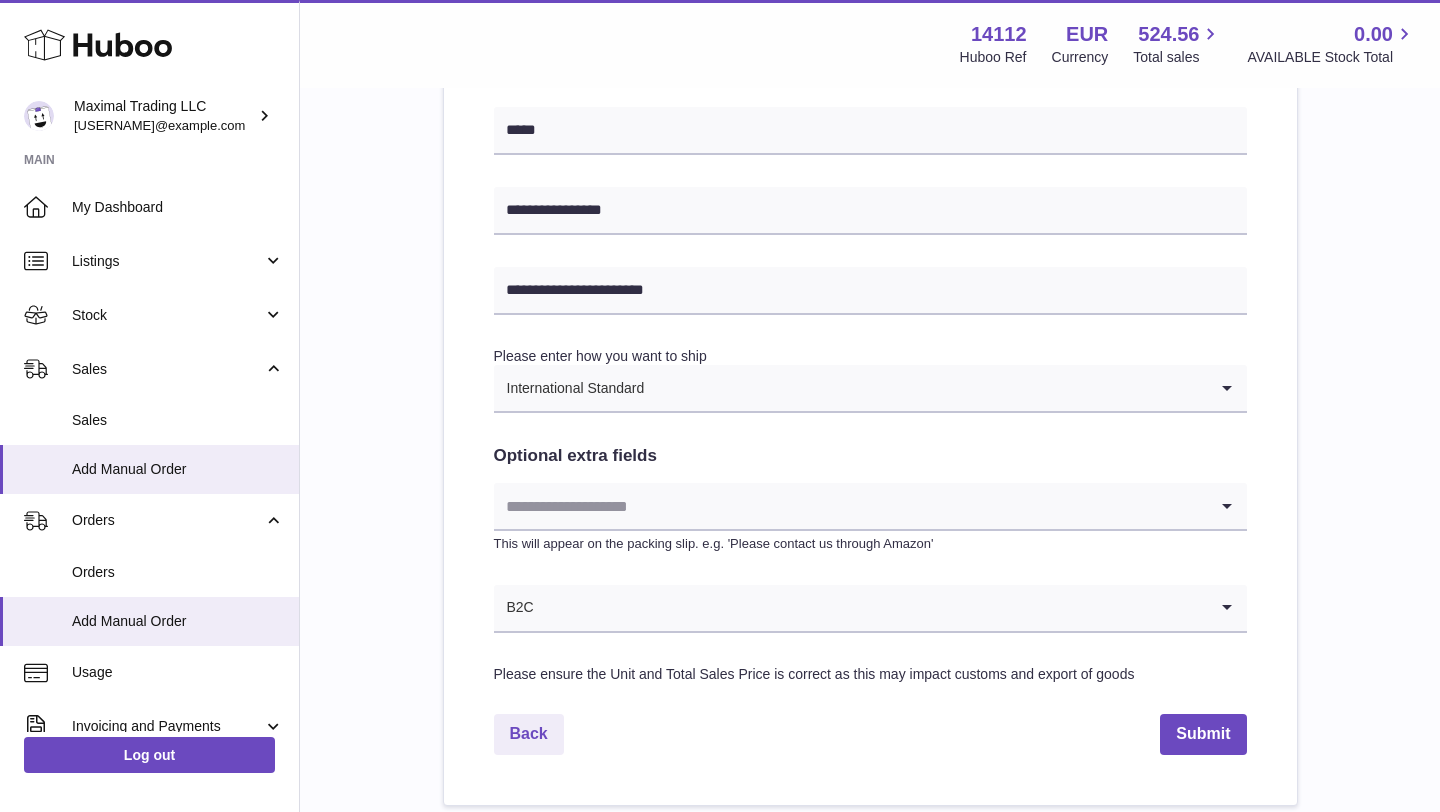 scroll, scrollTop: 841, scrollLeft: 0, axis: vertical 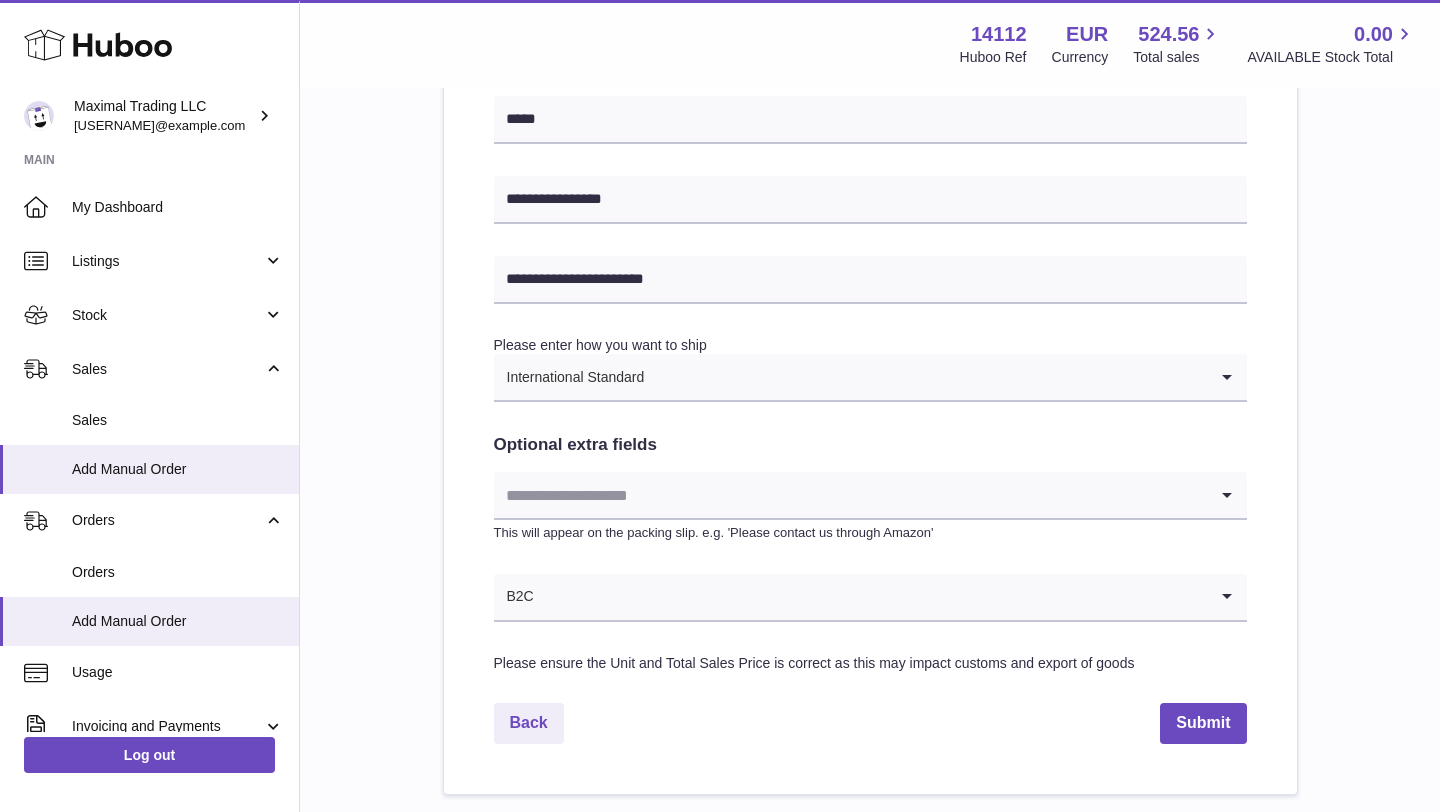 click at bounding box center [850, 495] 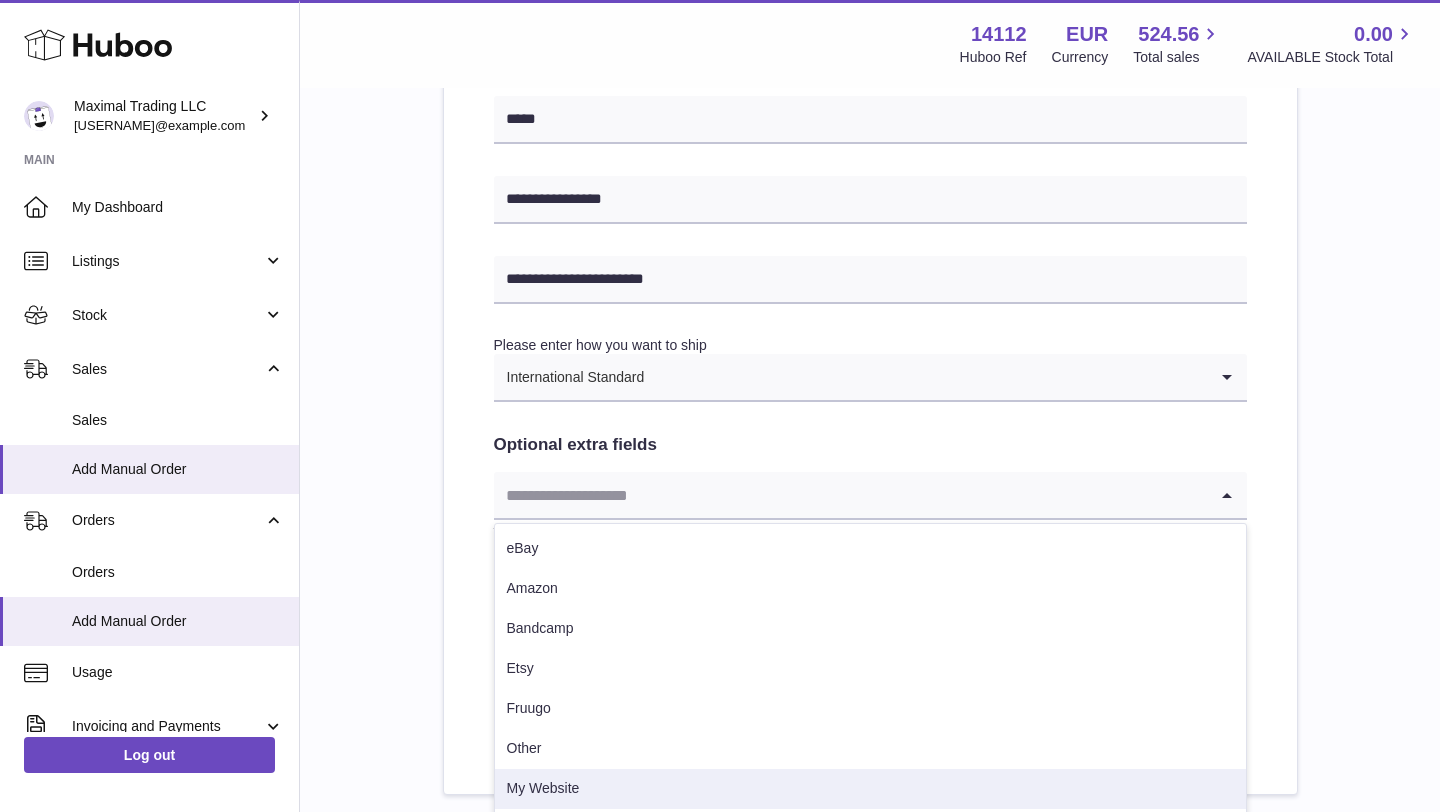 click on "My Website" at bounding box center [870, 789] 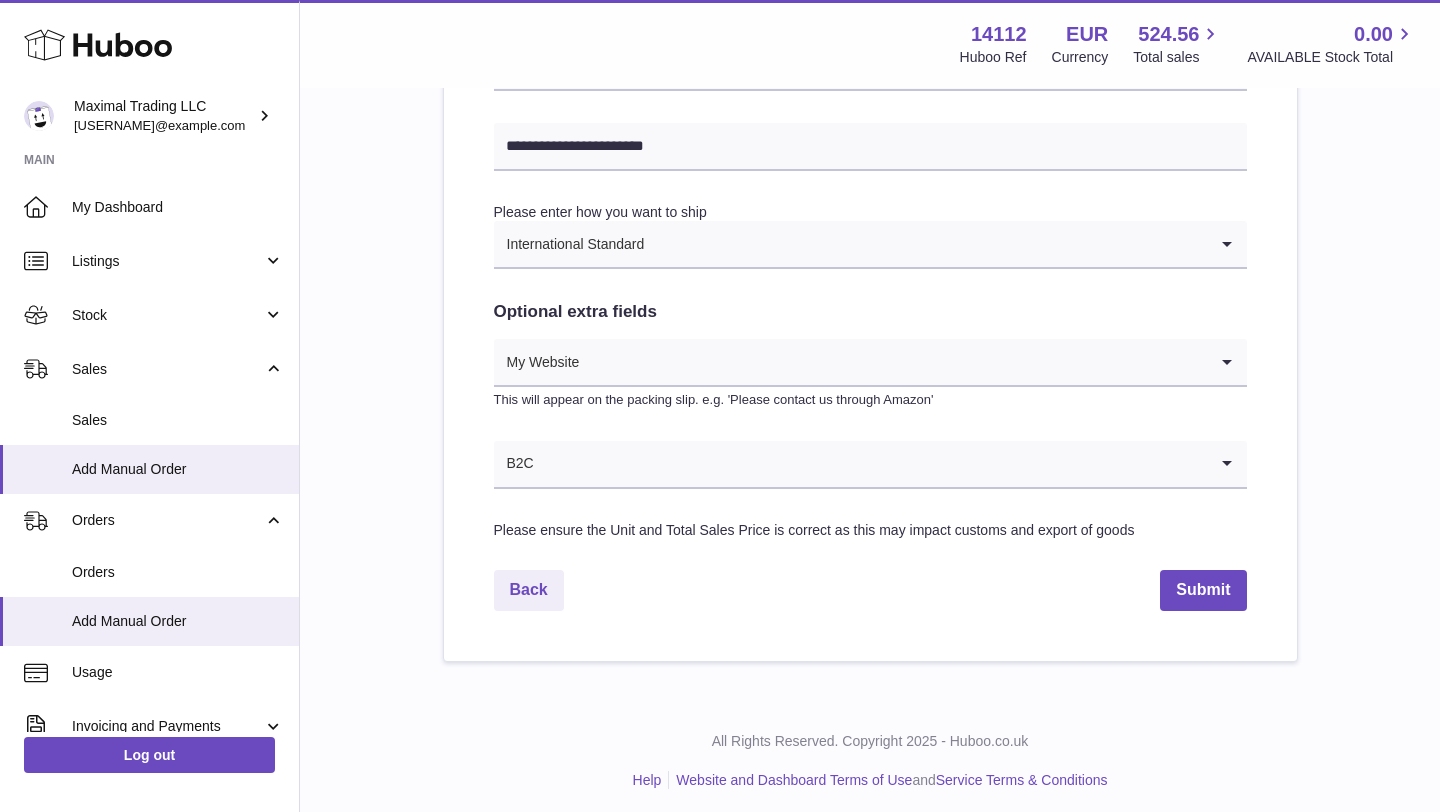 scroll, scrollTop: 981, scrollLeft: 0, axis: vertical 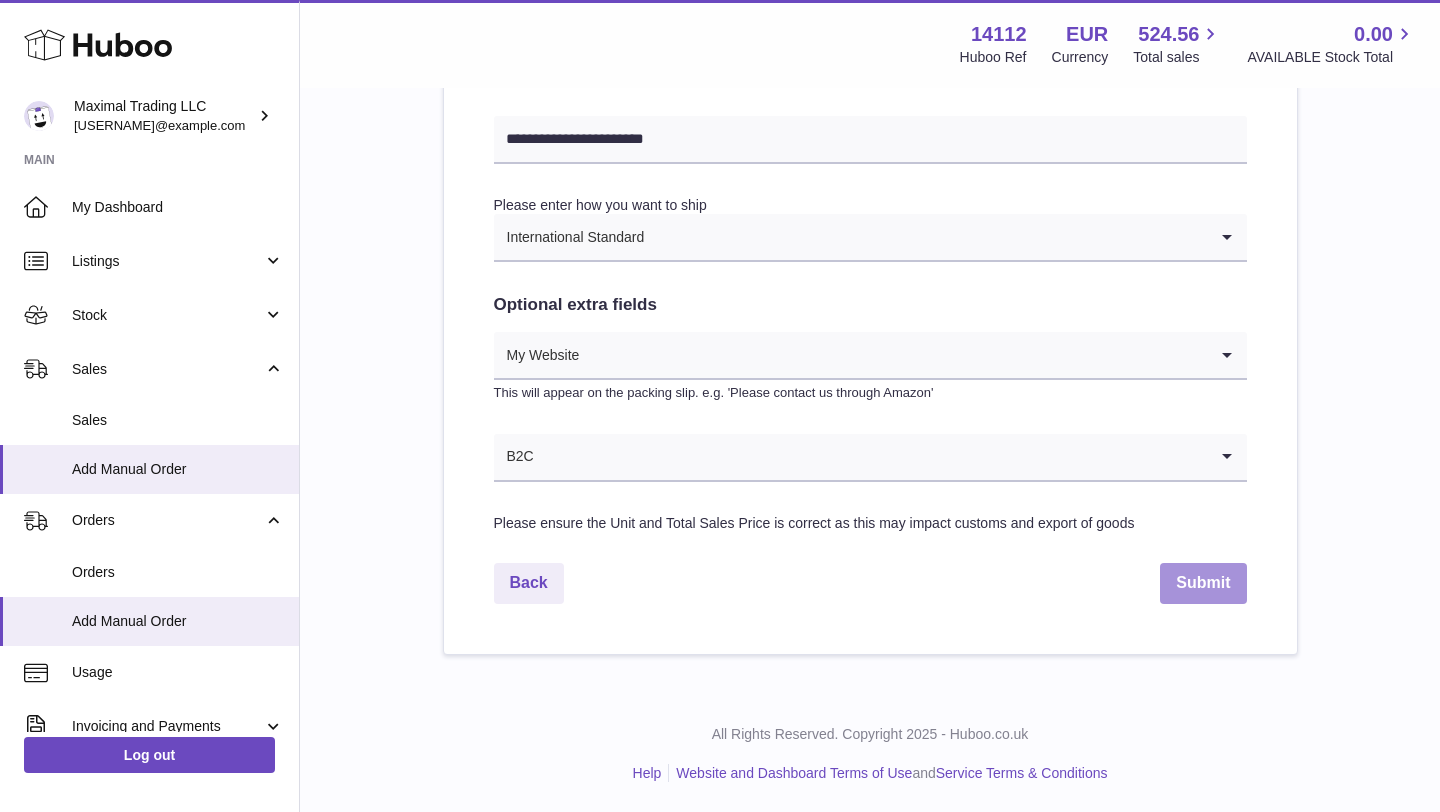 click on "Submit" at bounding box center (1203, 583) 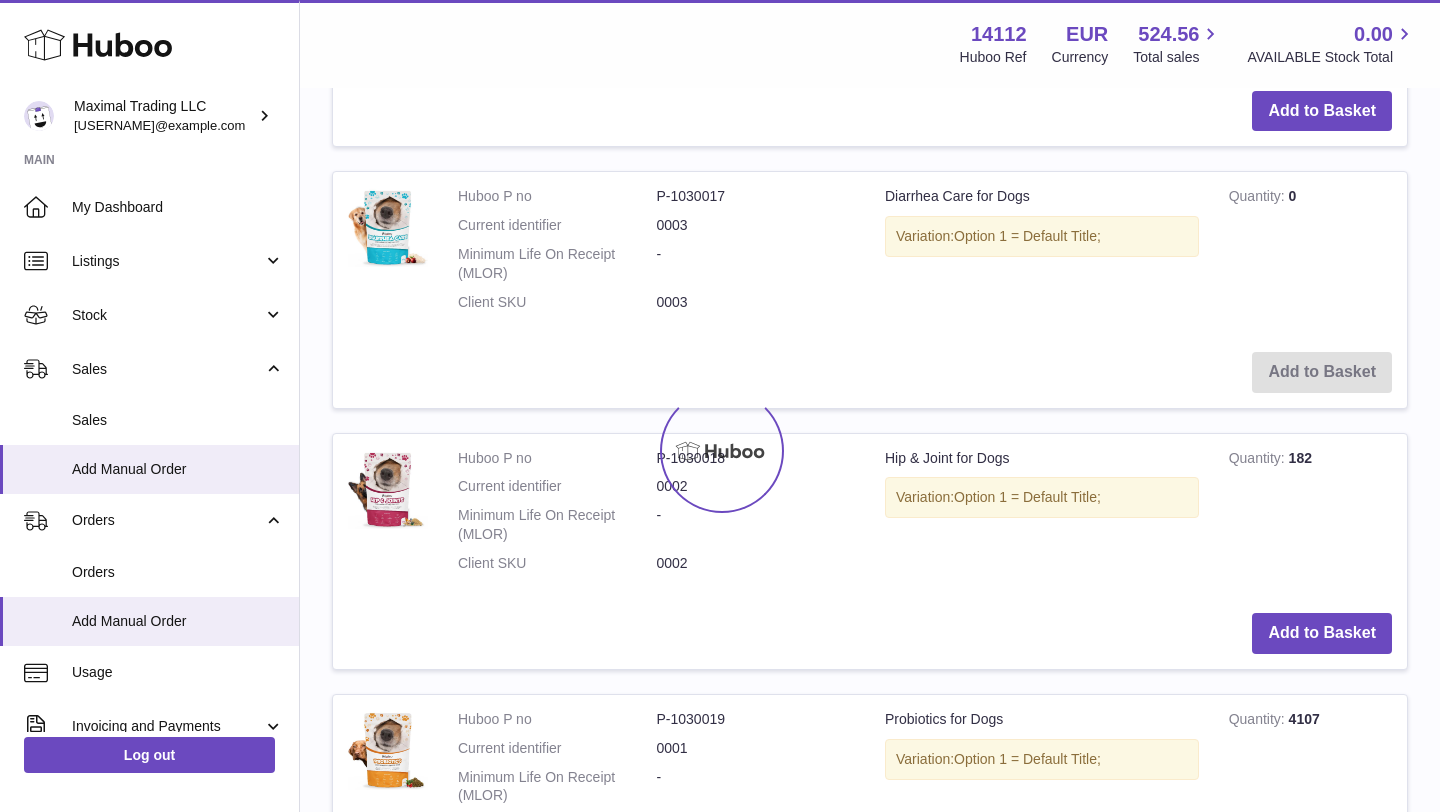 scroll, scrollTop: 0, scrollLeft: 0, axis: both 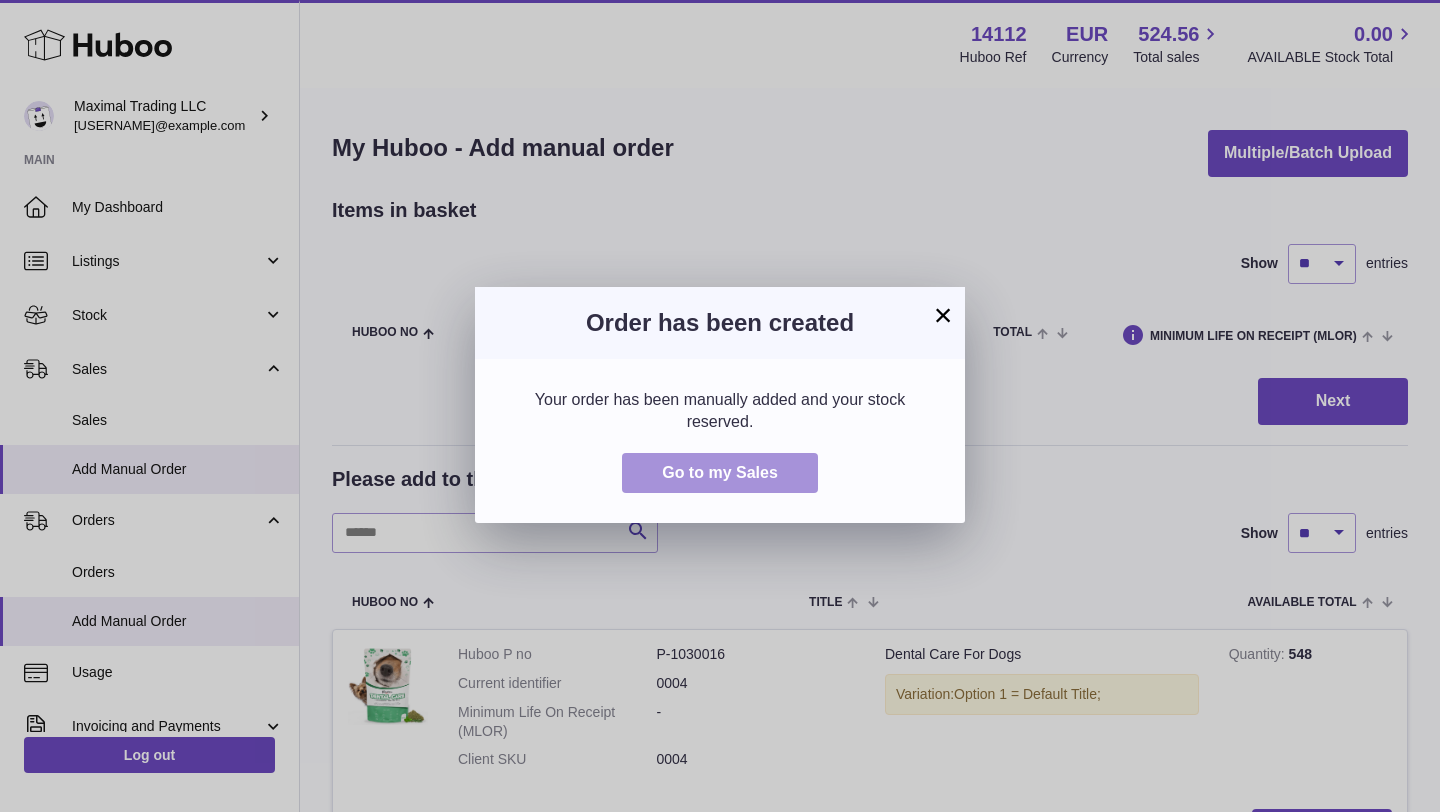 click on "Go to my Sales" at bounding box center (720, 472) 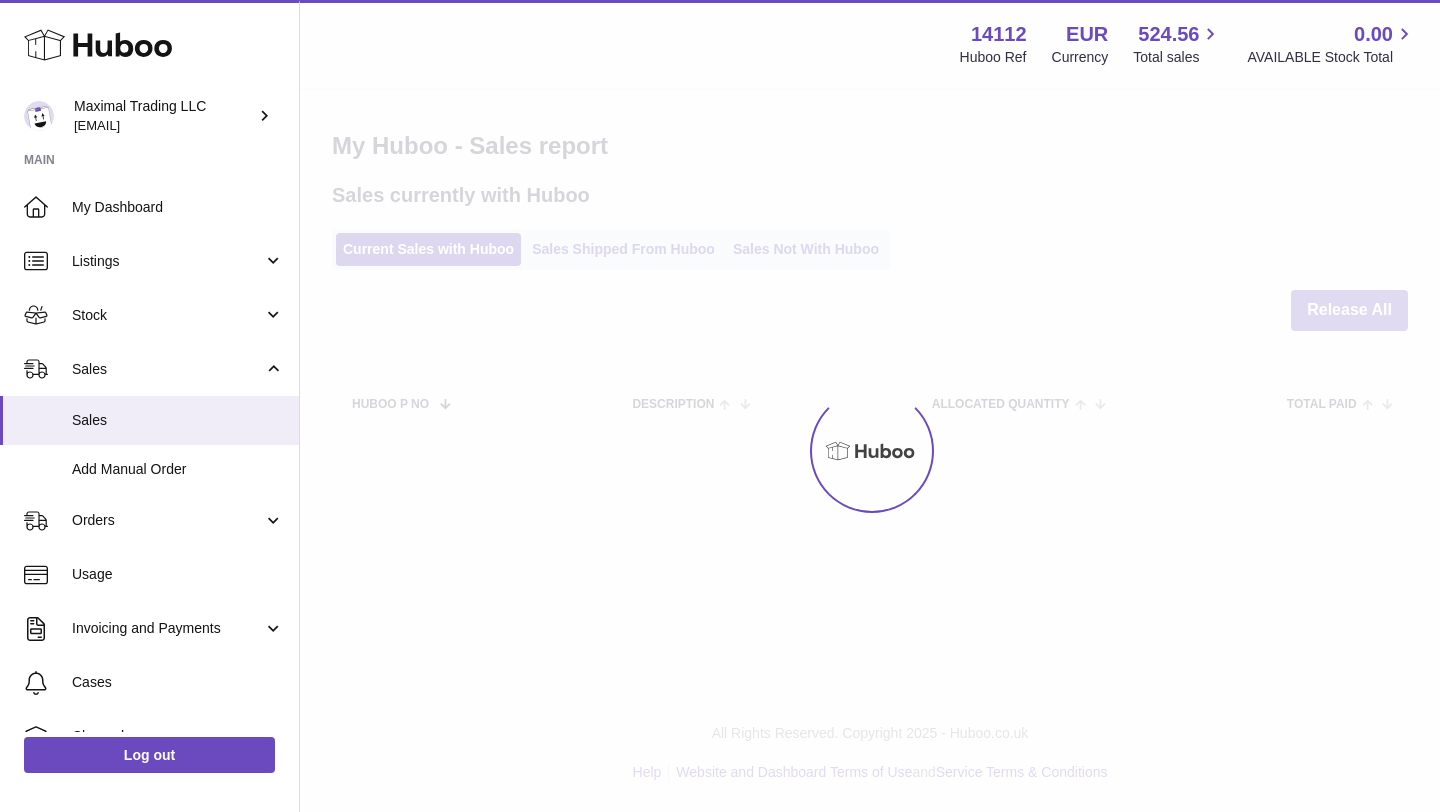 scroll, scrollTop: 0, scrollLeft: 0, axis: both 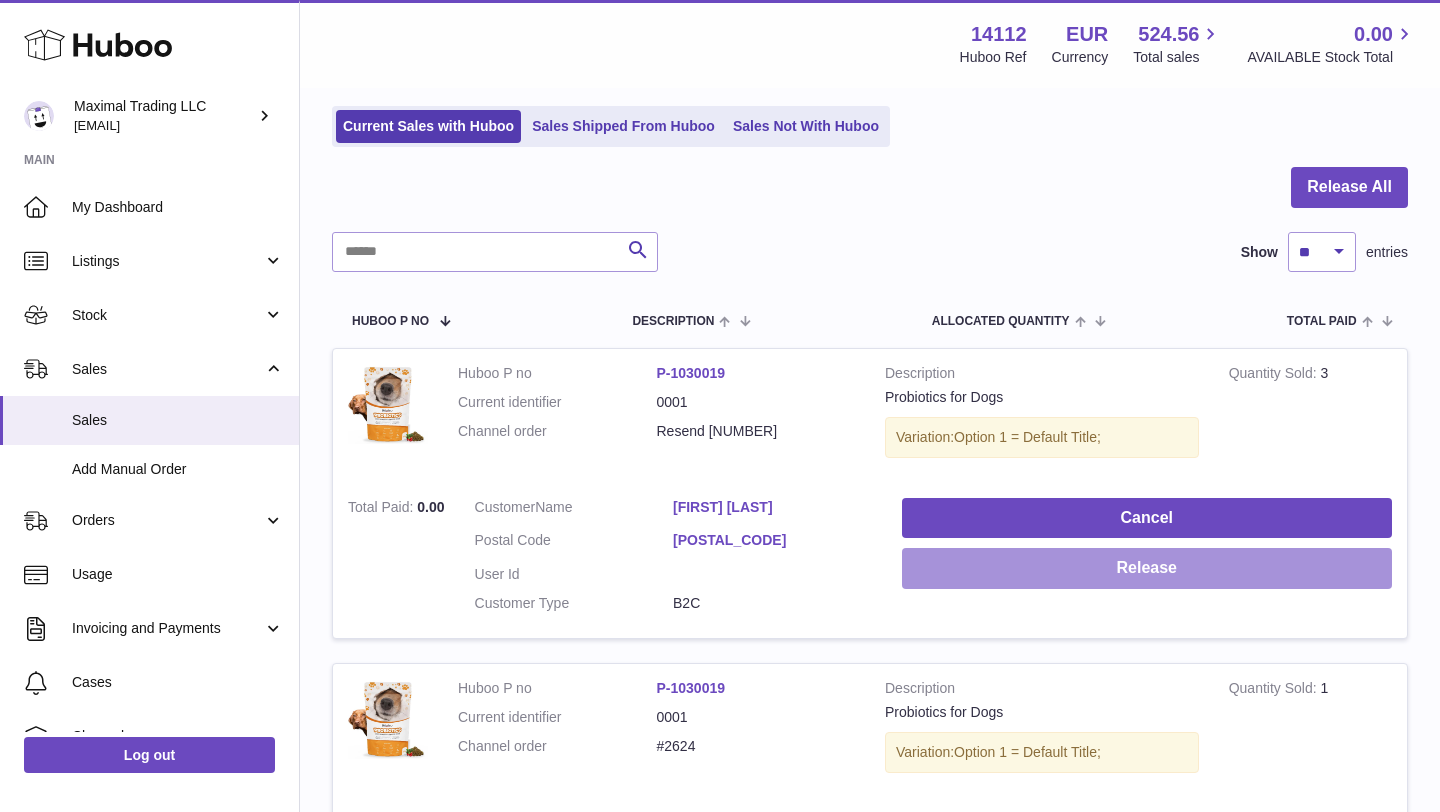 click on "Release" at bounding box center [1147, 568] 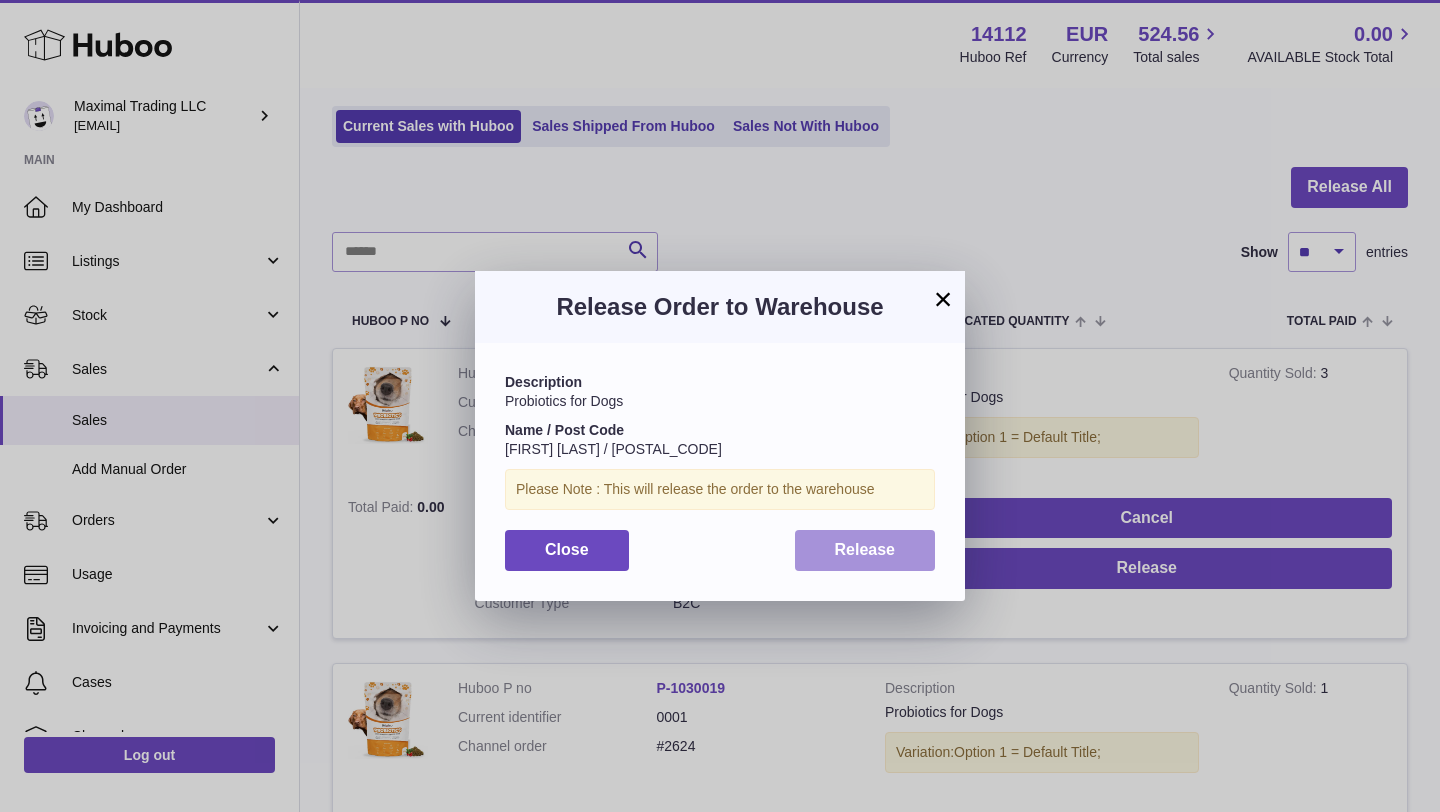 click on "Release" at bounding box center (865, 549) 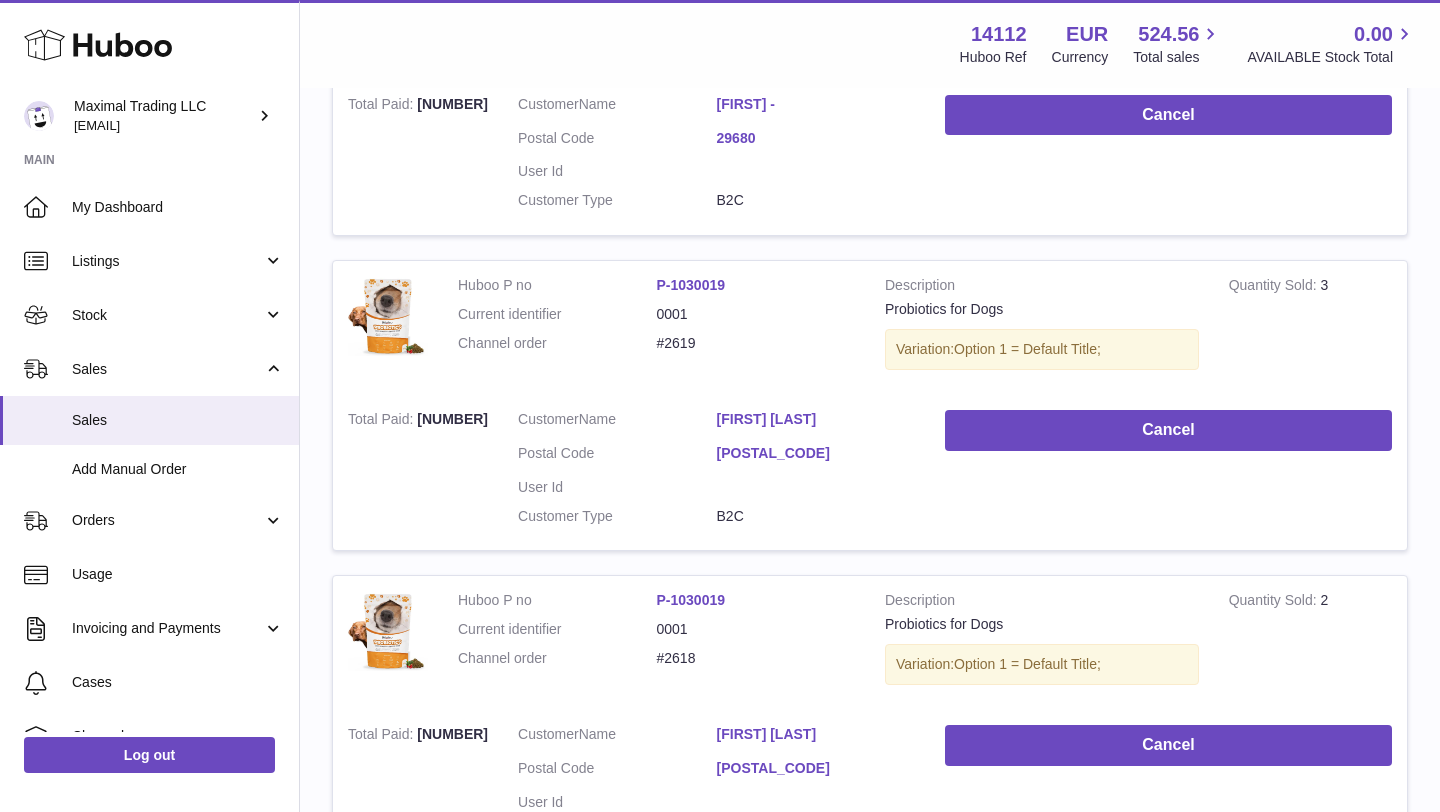 scroll, scrollTop: 2101, scrollLeft: 0, axis: vertical 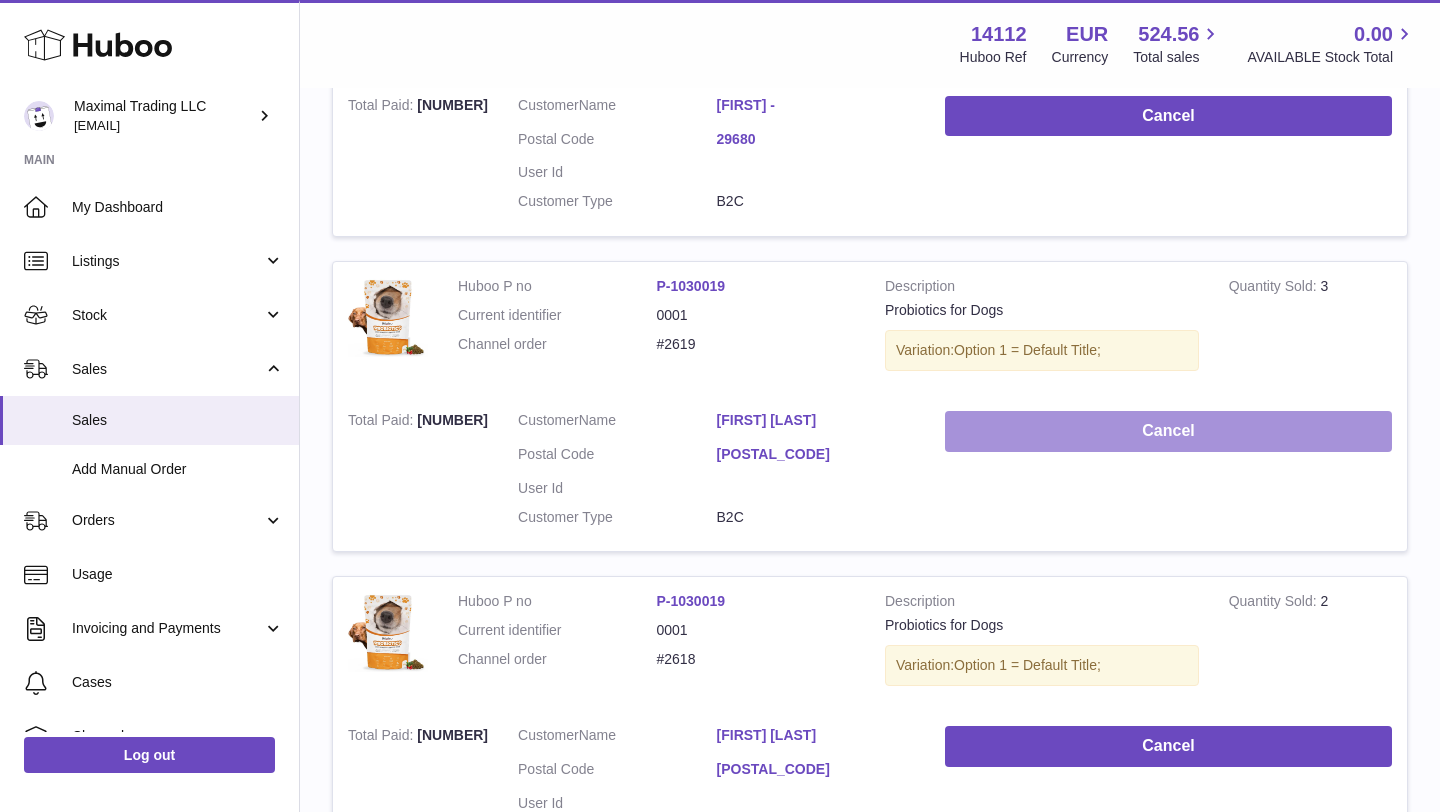 click on "Cancel" at bounding box center [1168, 431] 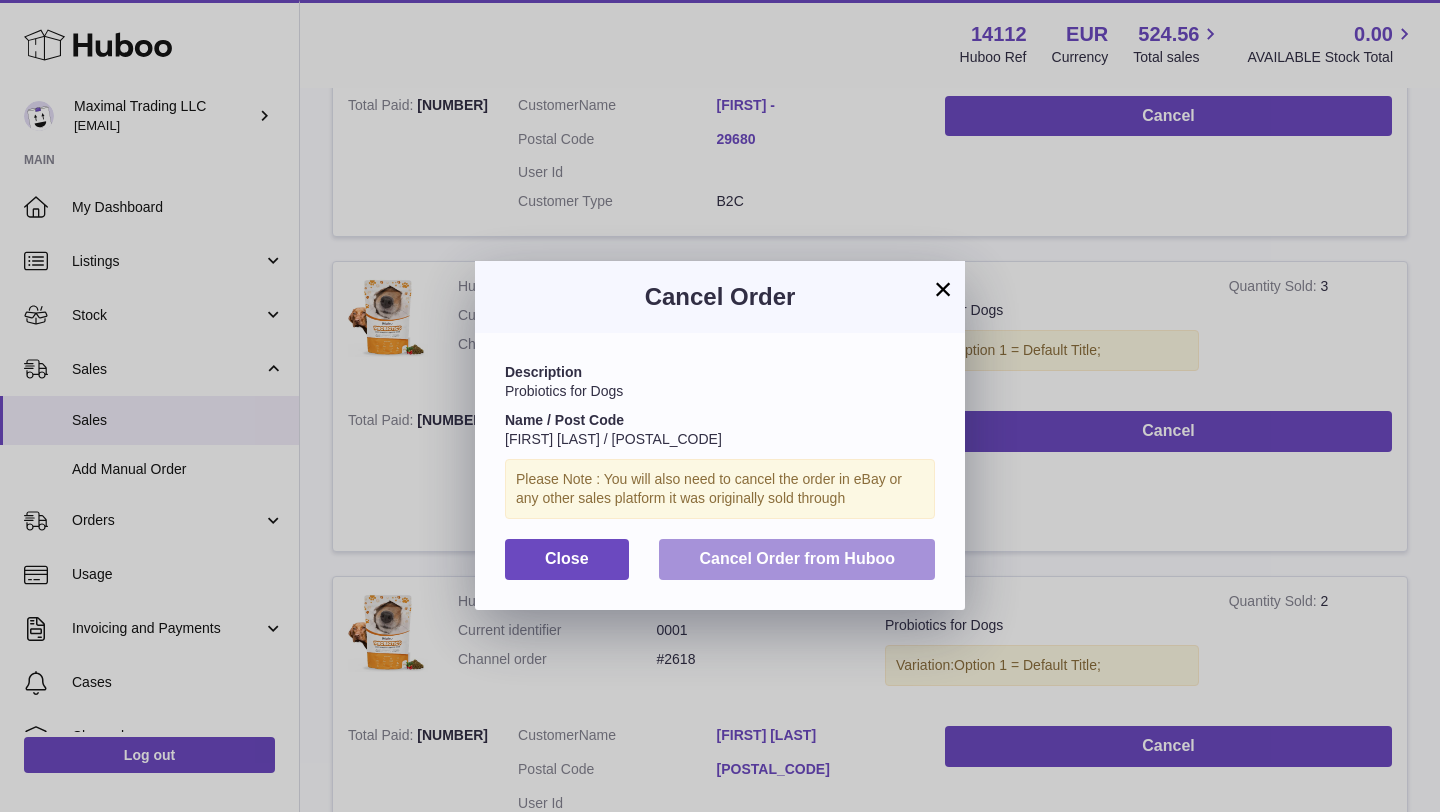 click on "Cancel Order from Huboo" at bounding box center (797, 558) 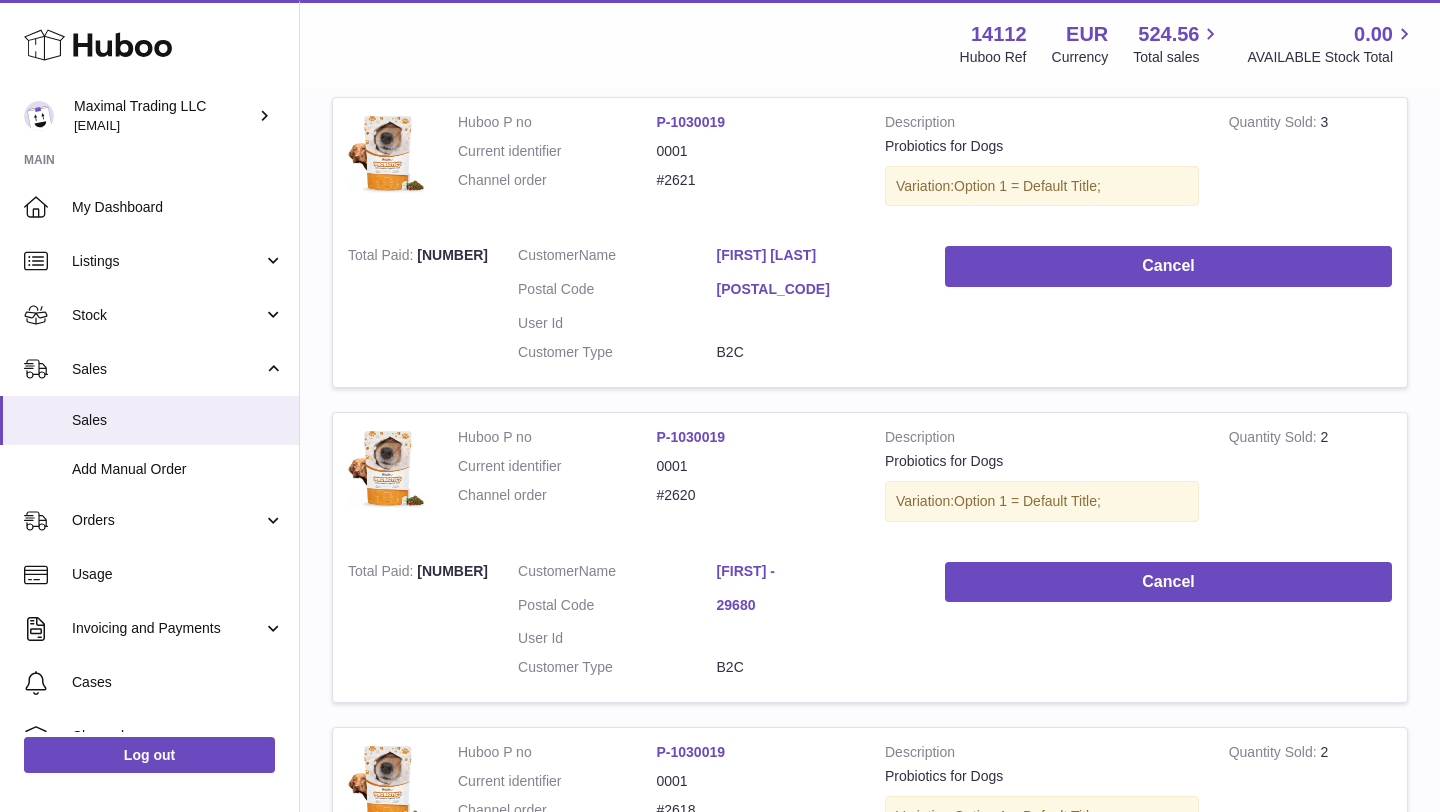 scroll, scrollTop: 1622, scrollLeft: 0, axis: vertical 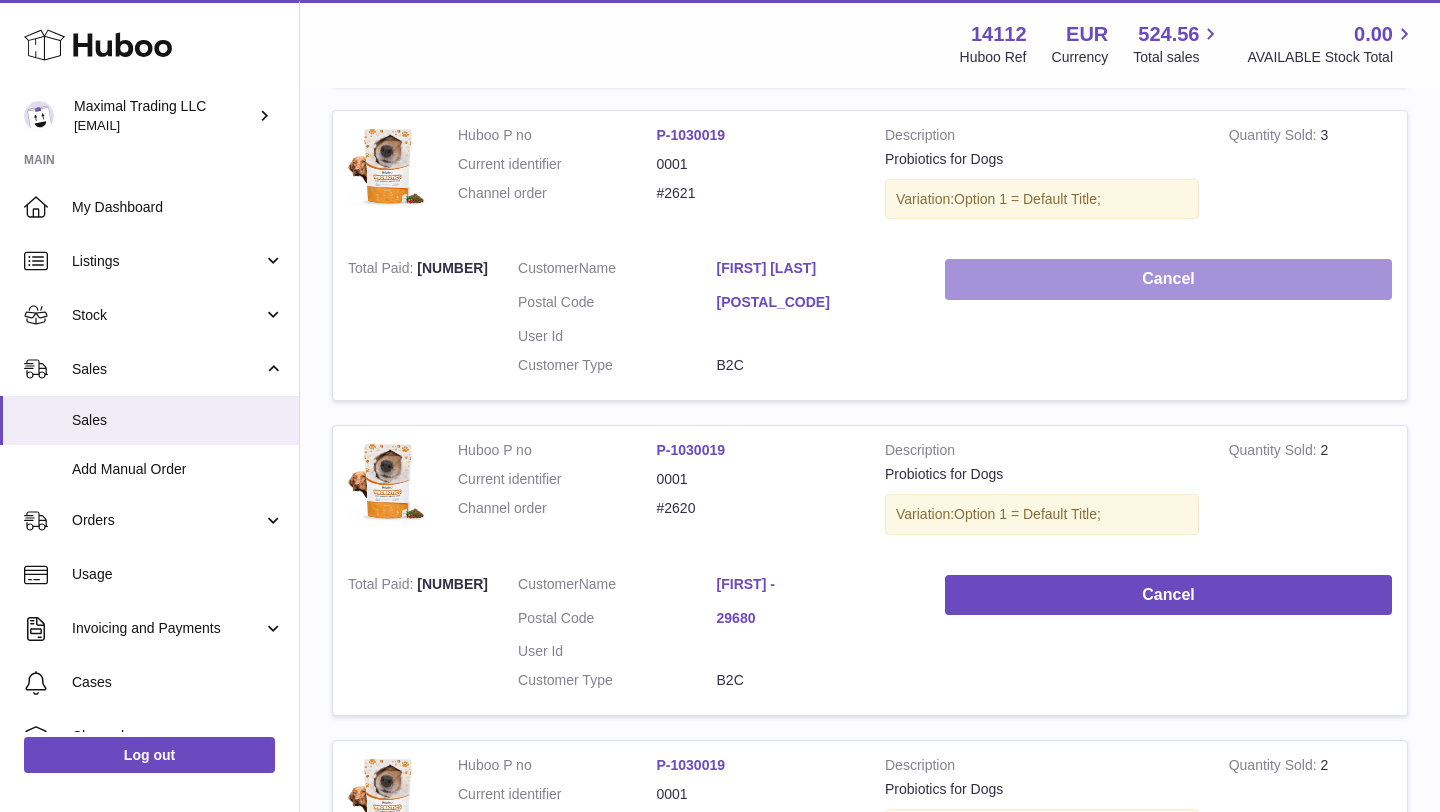 click on "Cancel" at bounding box center [1168, 279] 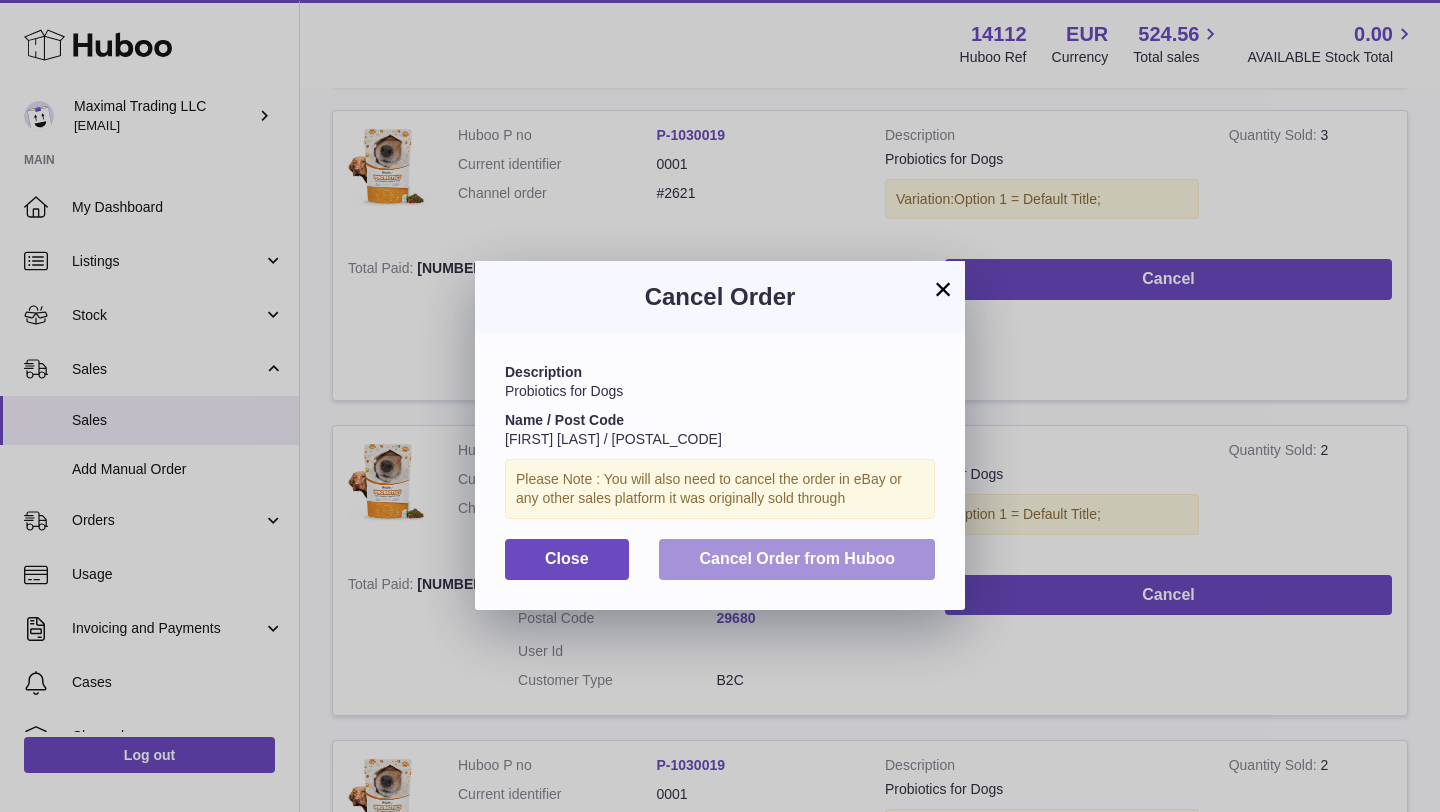 click on "Cancel Order from Huboo" at bounding box center [797, 558] 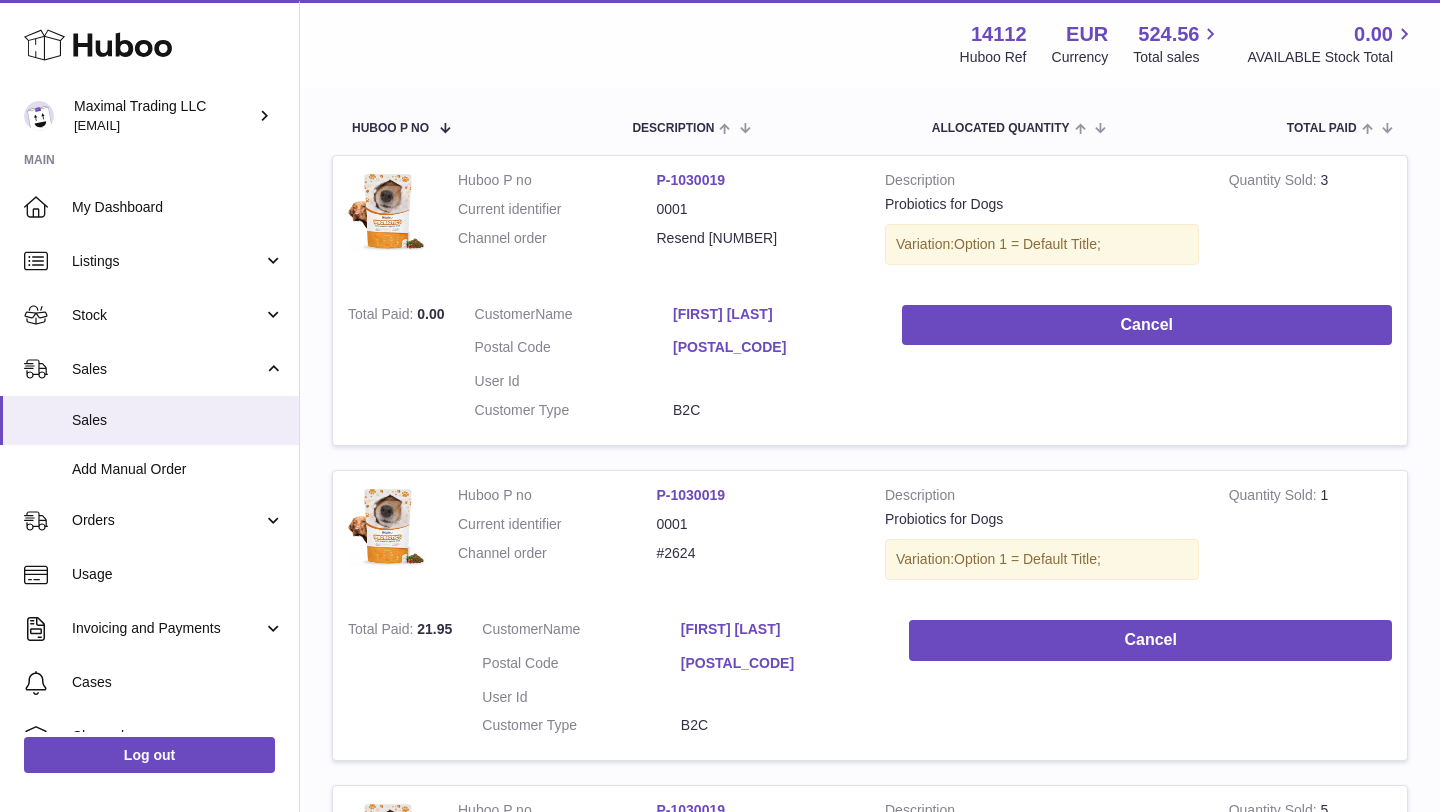 scroll, scrollTop: 0, scrollLeft: 0, axis: both 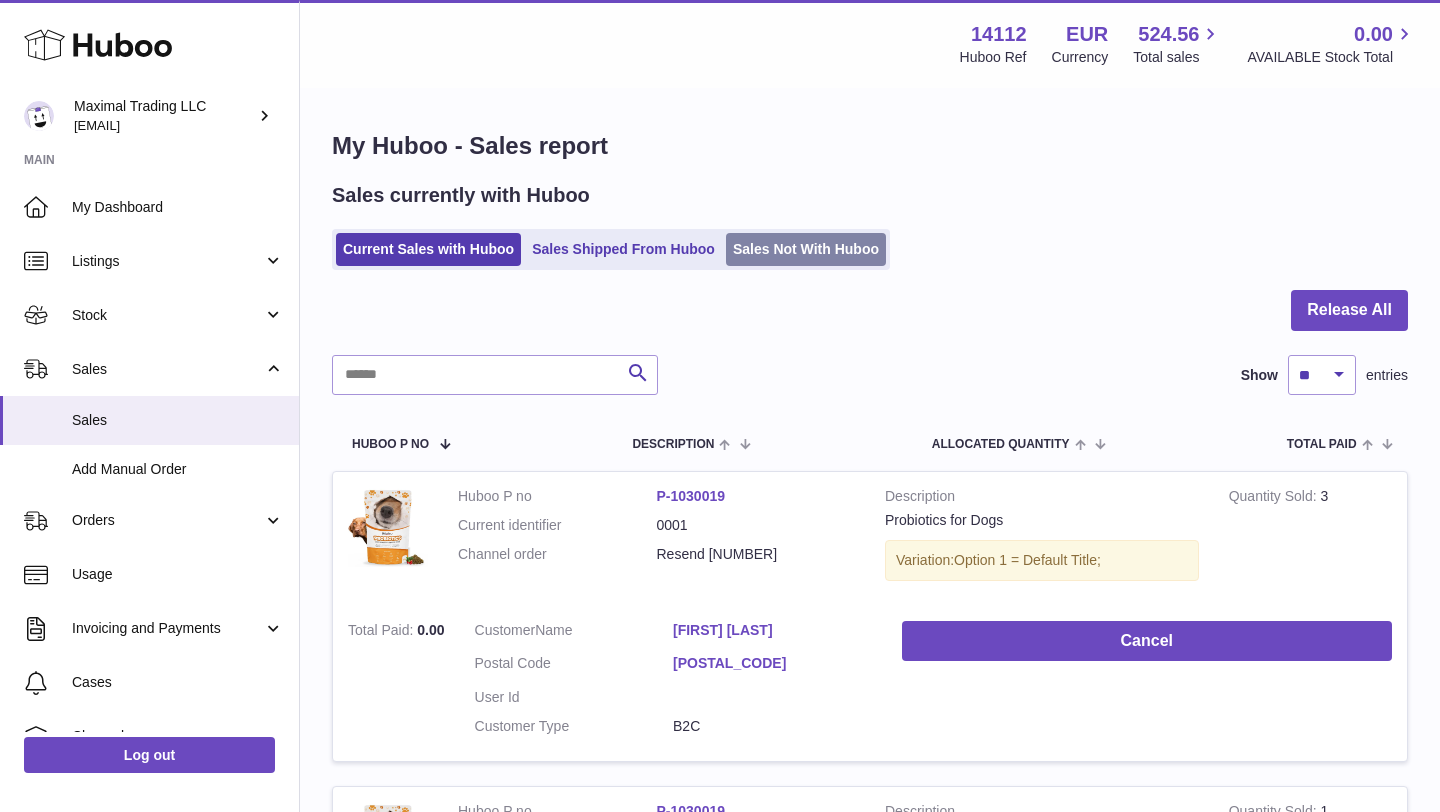 click on "Sales Not With Huboo" at bounding box center (806, 249) 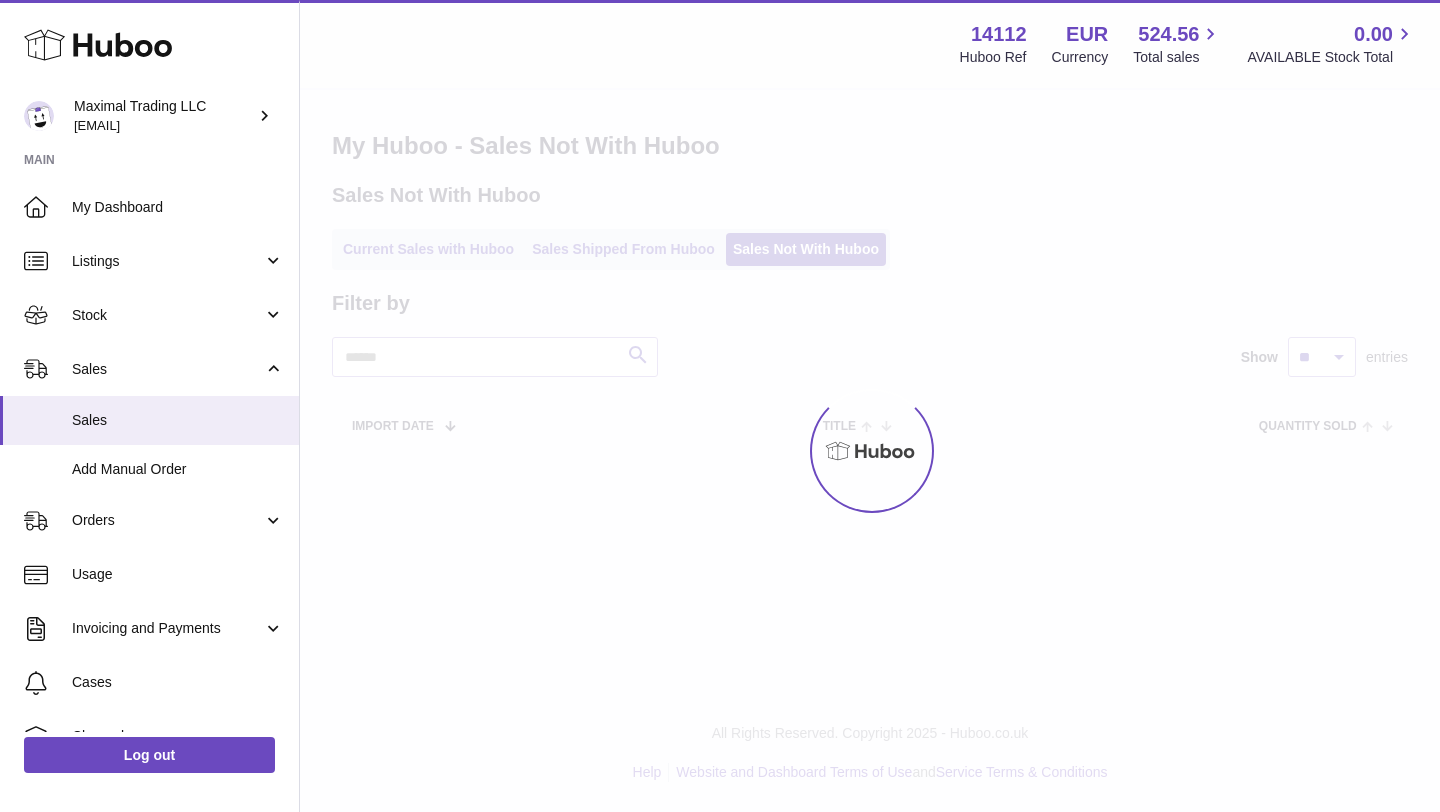 scroll, scrollTop: 0, scrollLeft: 0, axis: both 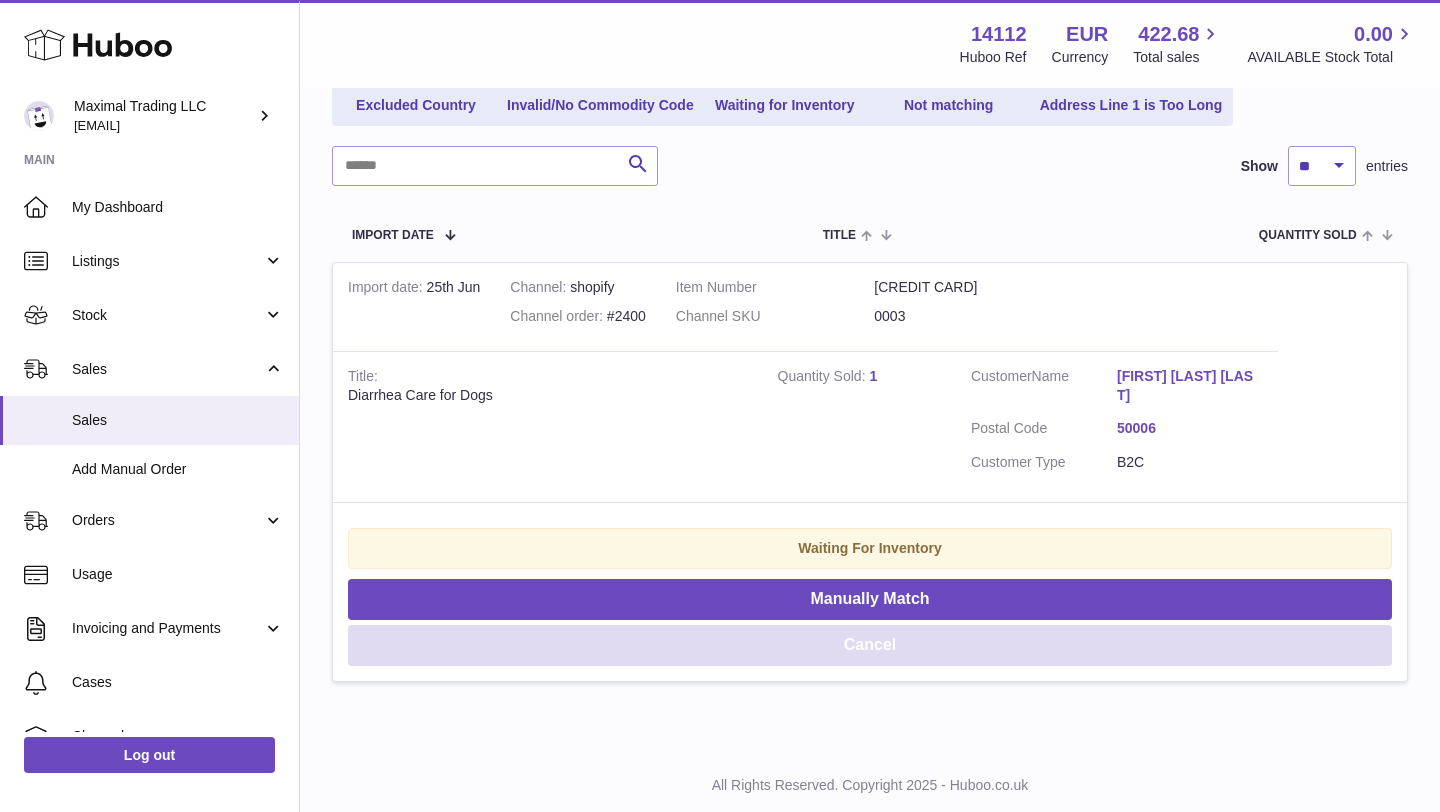 click on "Cancel" at bounding box center [870, 645] 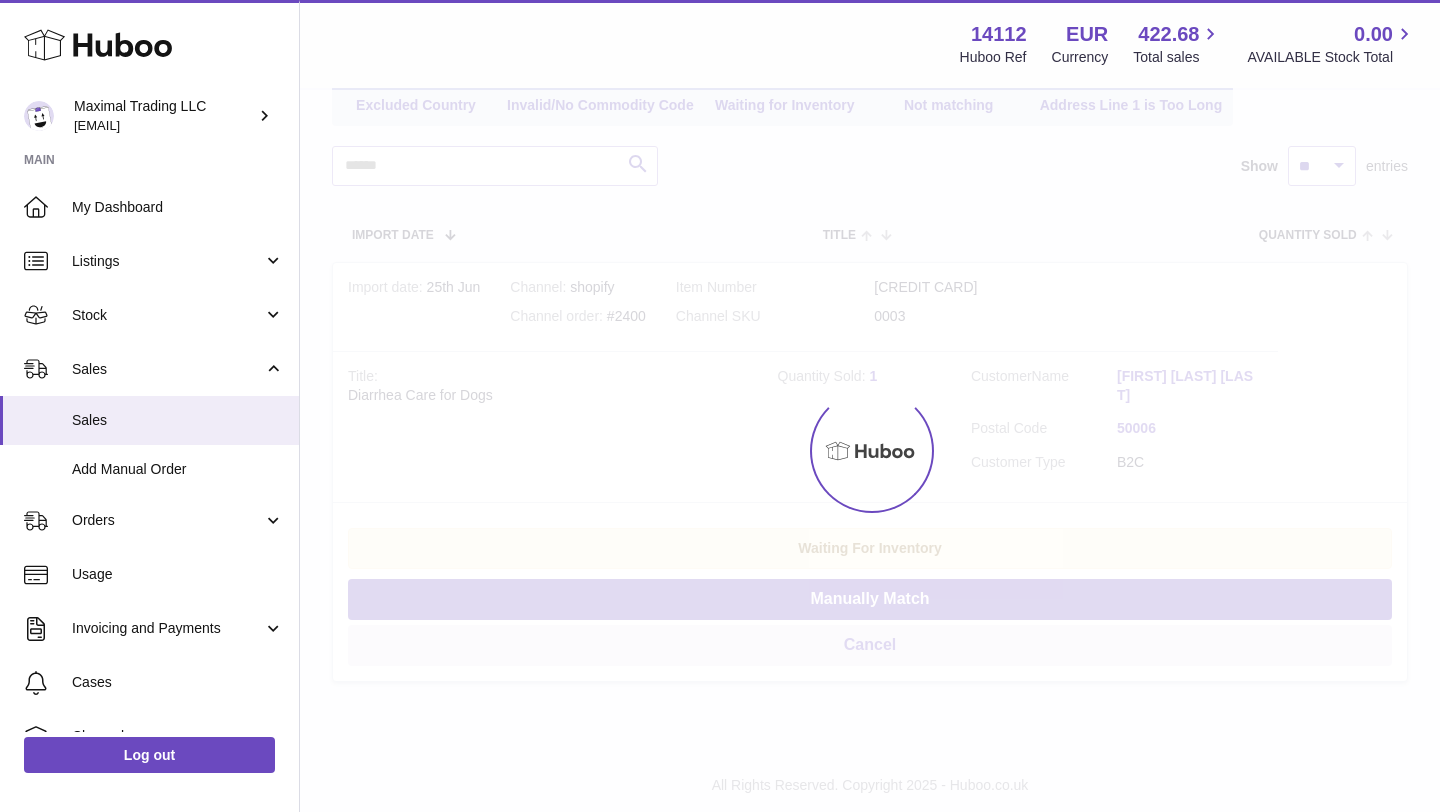 scroll, scrollTop: 0, scrollLeft: 0, axis: both 